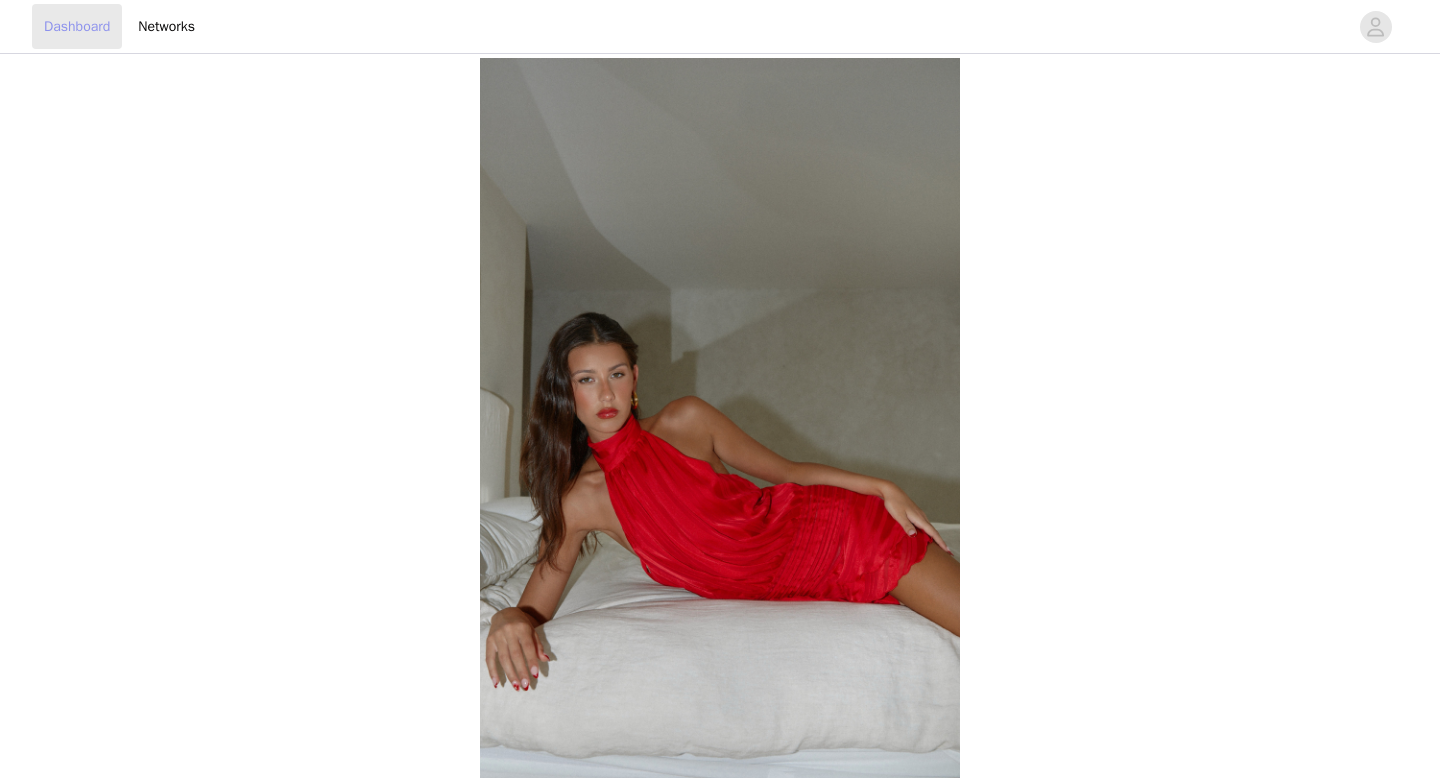 scroll, scrollTop: 0, scrollLeft: 0, axis: both 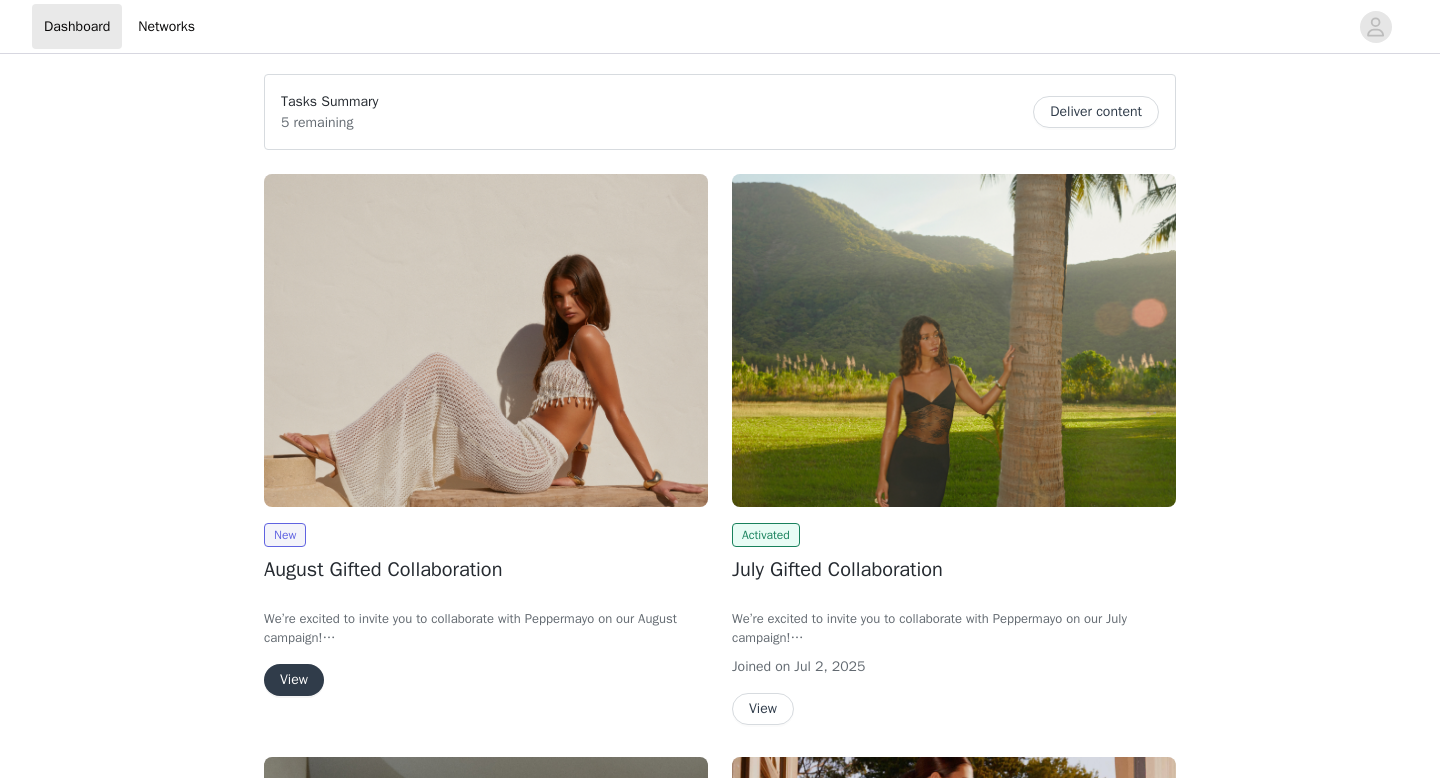 click on "View" at bounding box center [294, 680] 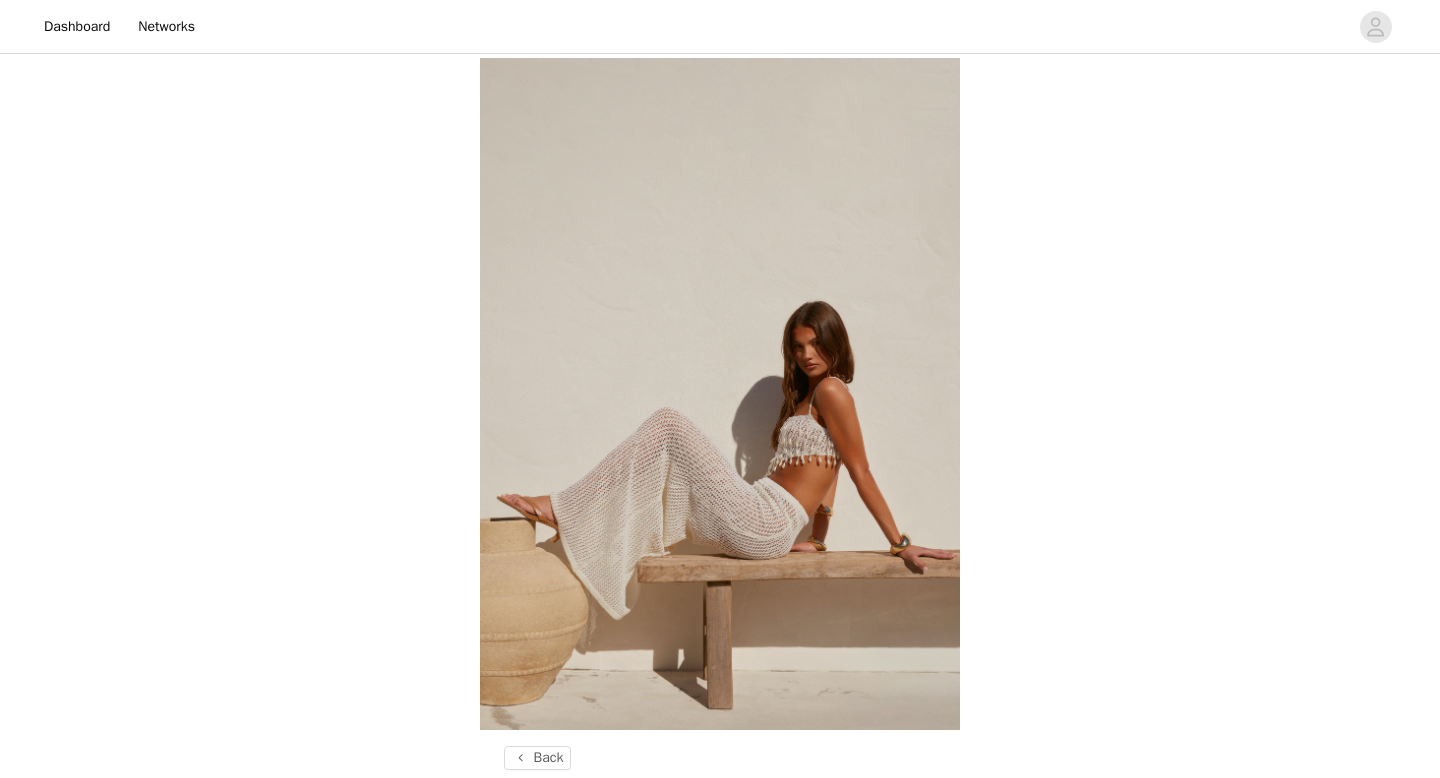 scroll, scrollTop: 691, scrollLeft: 0, axis: vertical 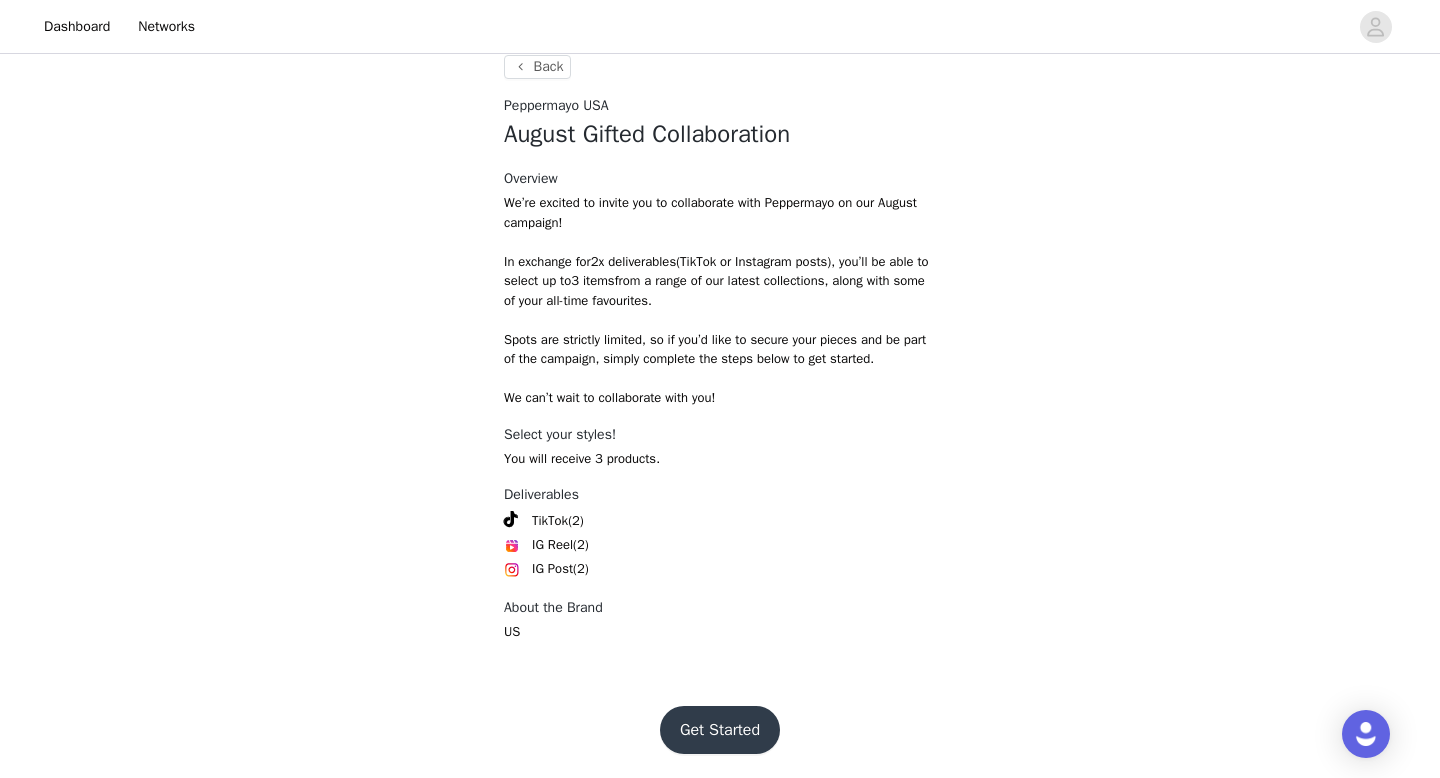 click on "Get Started" at bounding box center (720, 730) 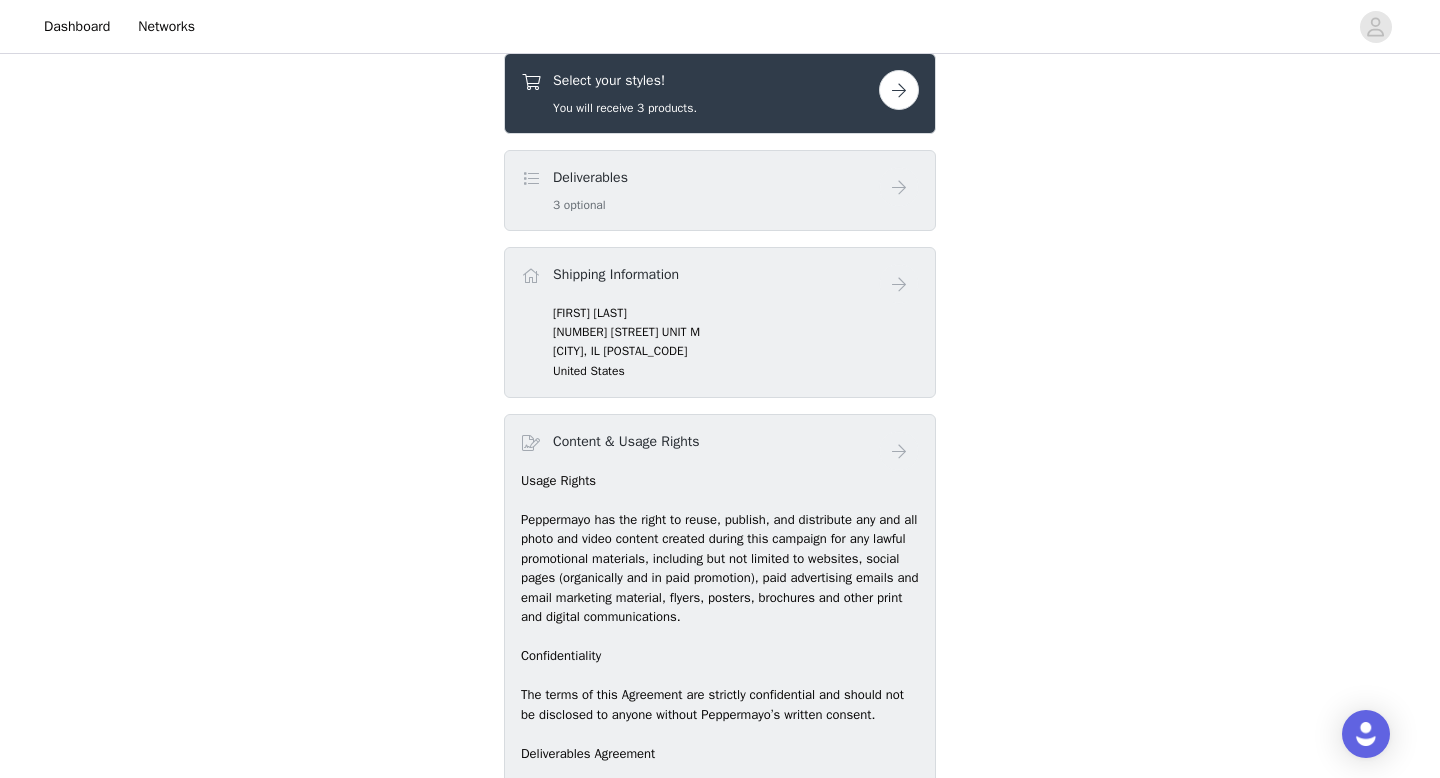 scroll, scrollTop: 741, scrollLeft: 0, axis: vertical 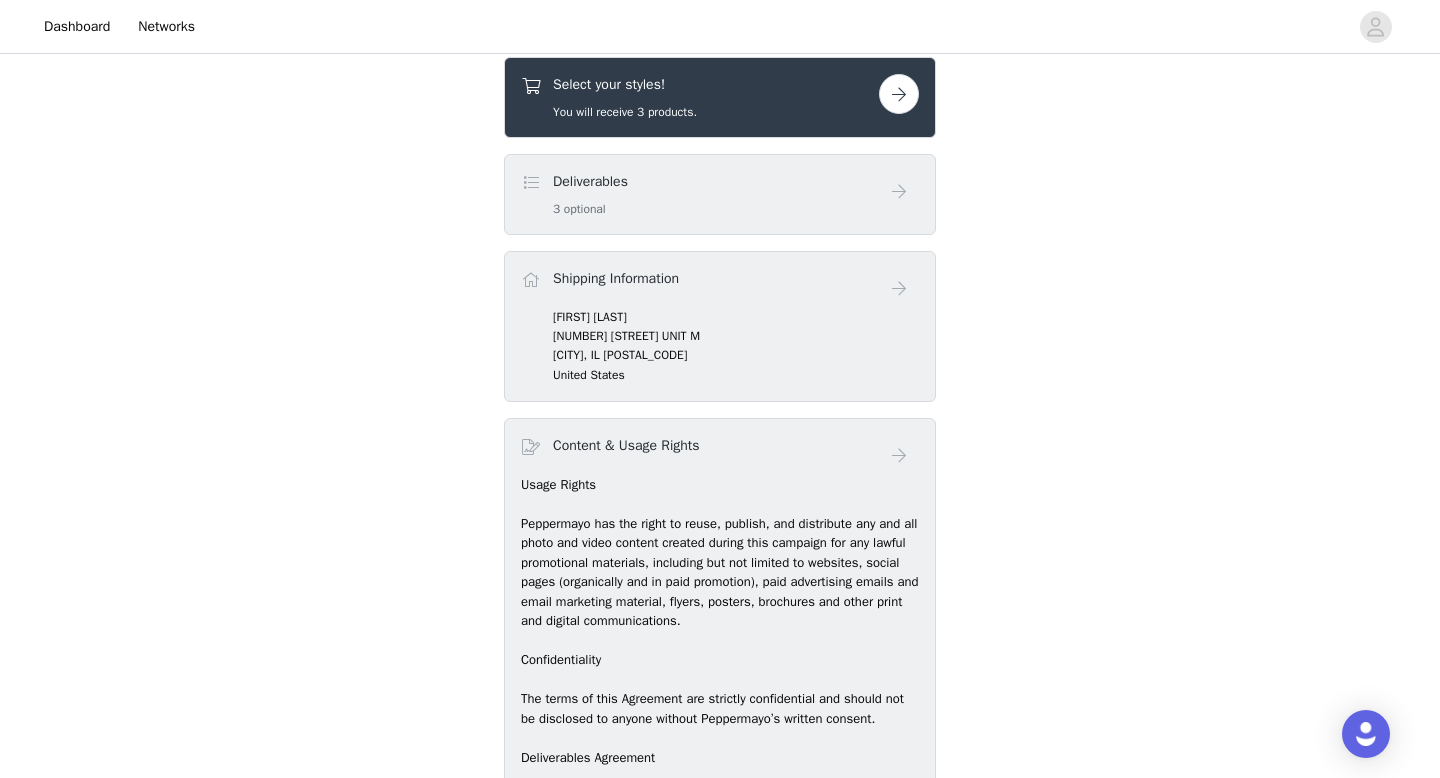 click on "Select your styles!   You will receive 3 products." at bounding box center [700, 97] 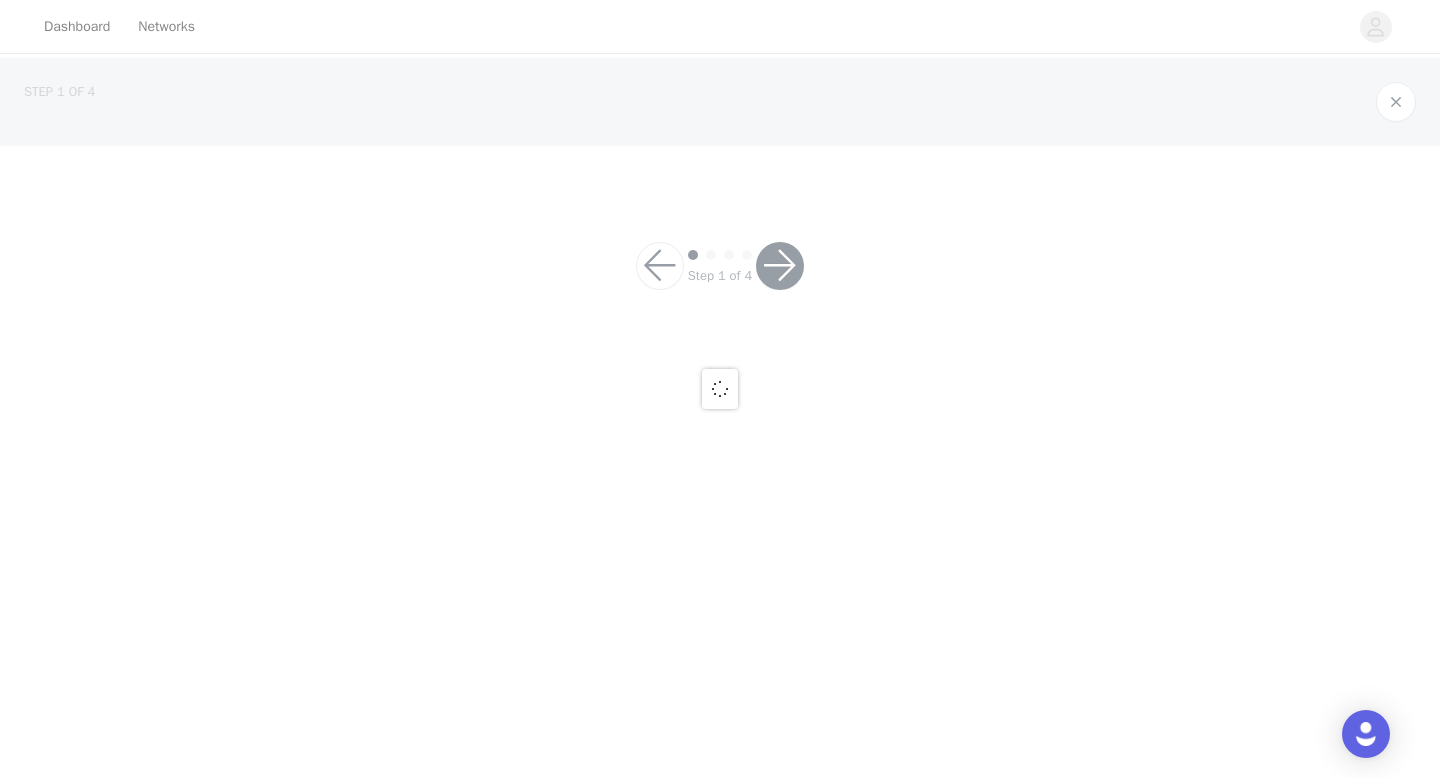 scroll, scrollTop: 0, scrollLeft: 0, axis: both 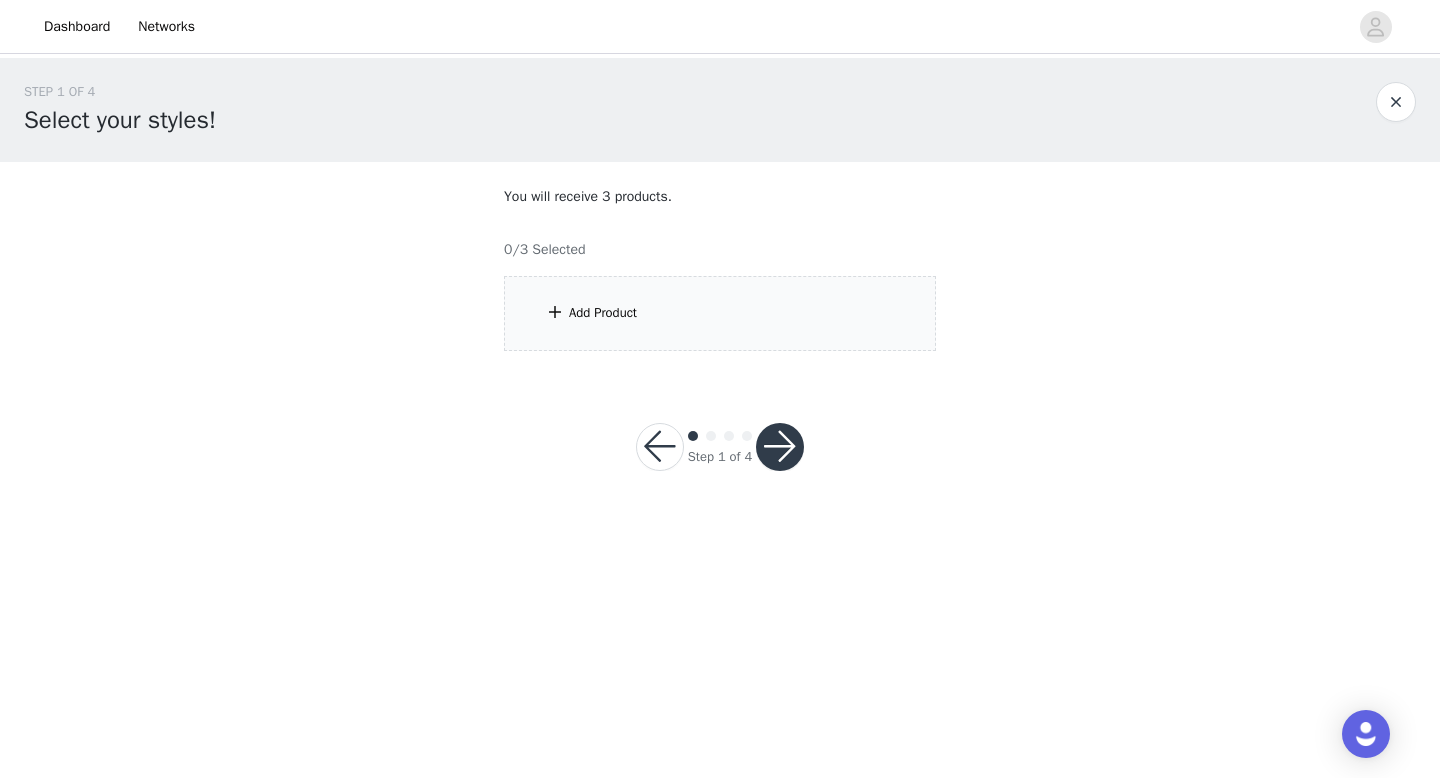 click on "Add Product" at bounding box center (720, 313) 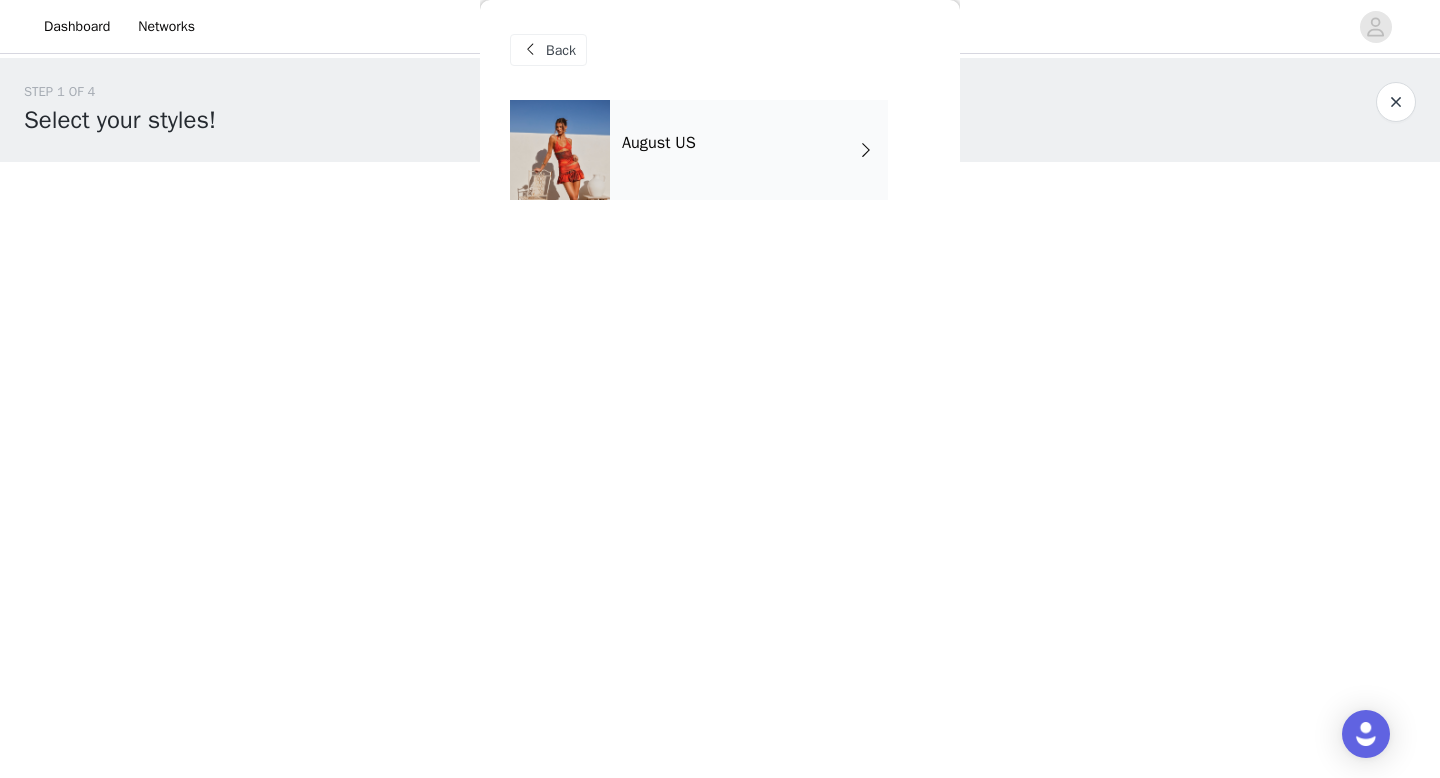 click on "Back [MONTH] [COUNTRY_CODE]" at bounding box center [720, 389] 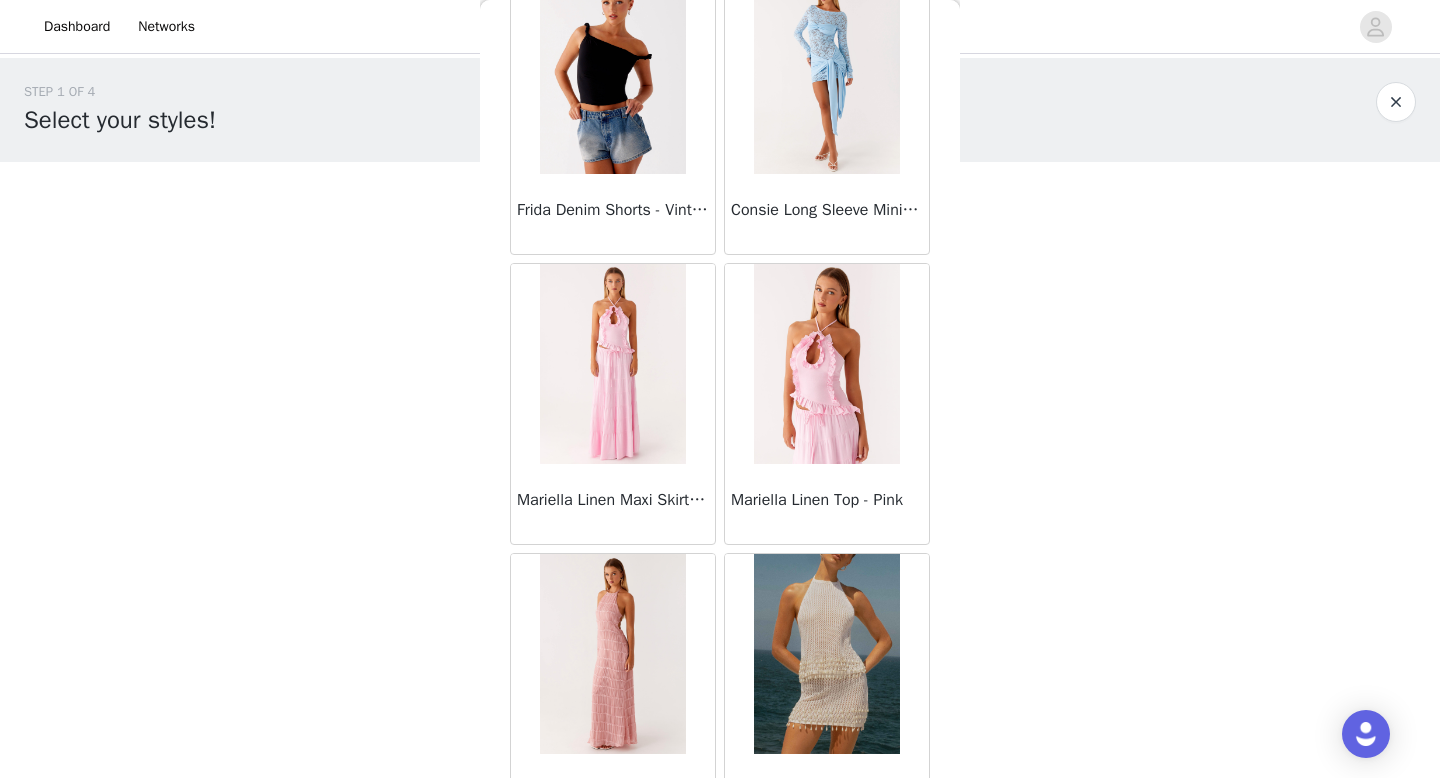 scroll, scrollTop: 2282, scrollLeft: 0, axis: vertical 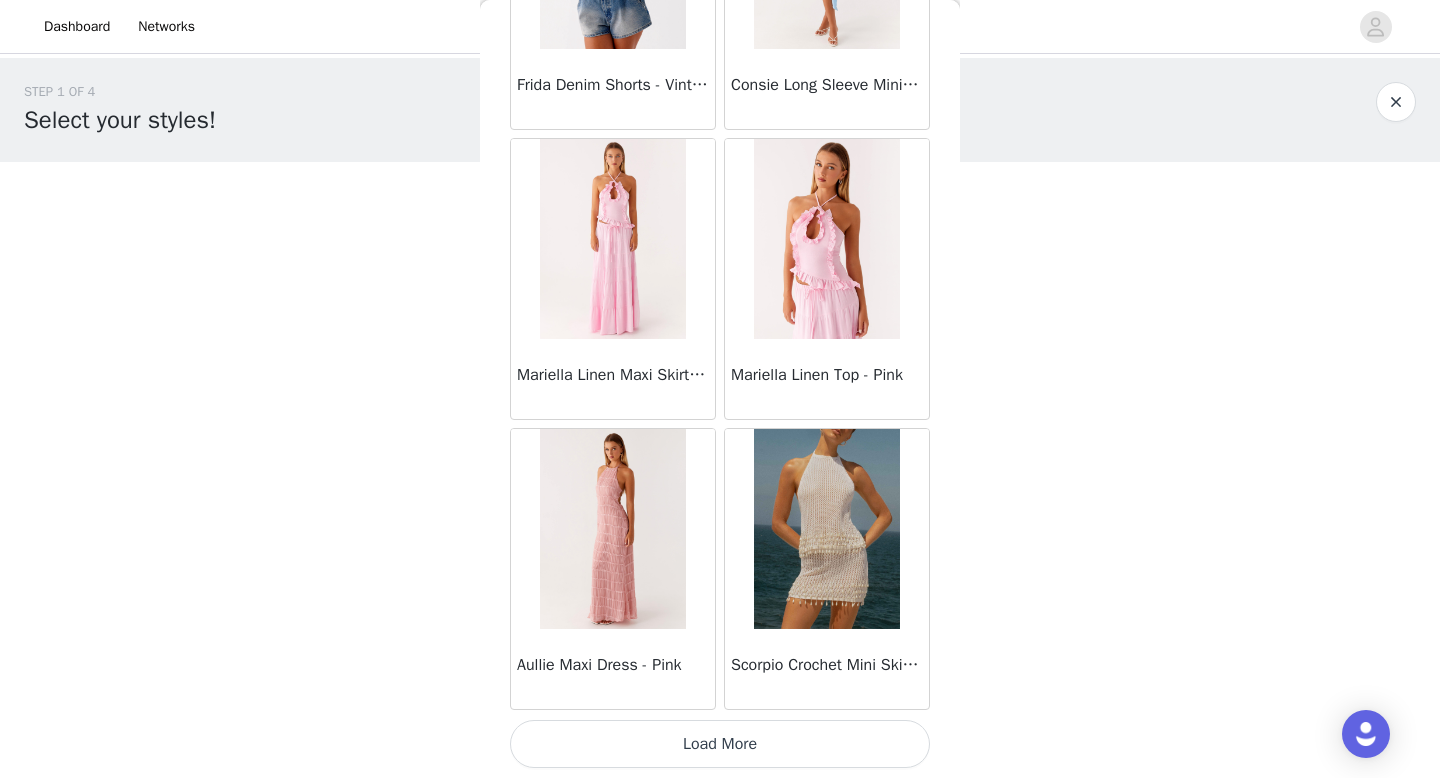 click on "Load More" at bounding box center (720, 744) 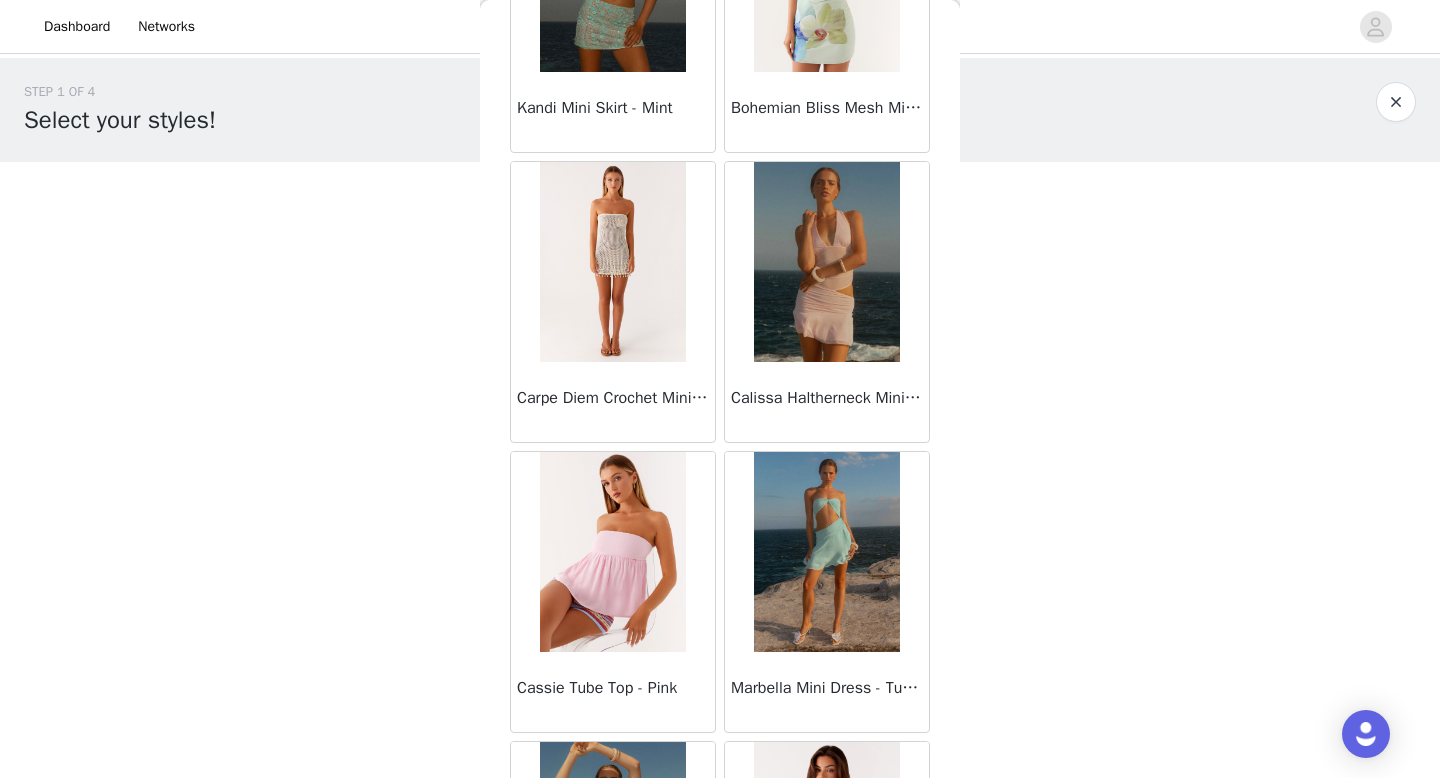 scroll, scrollTop: 3428, scrollLeft: 0, axis: vertical 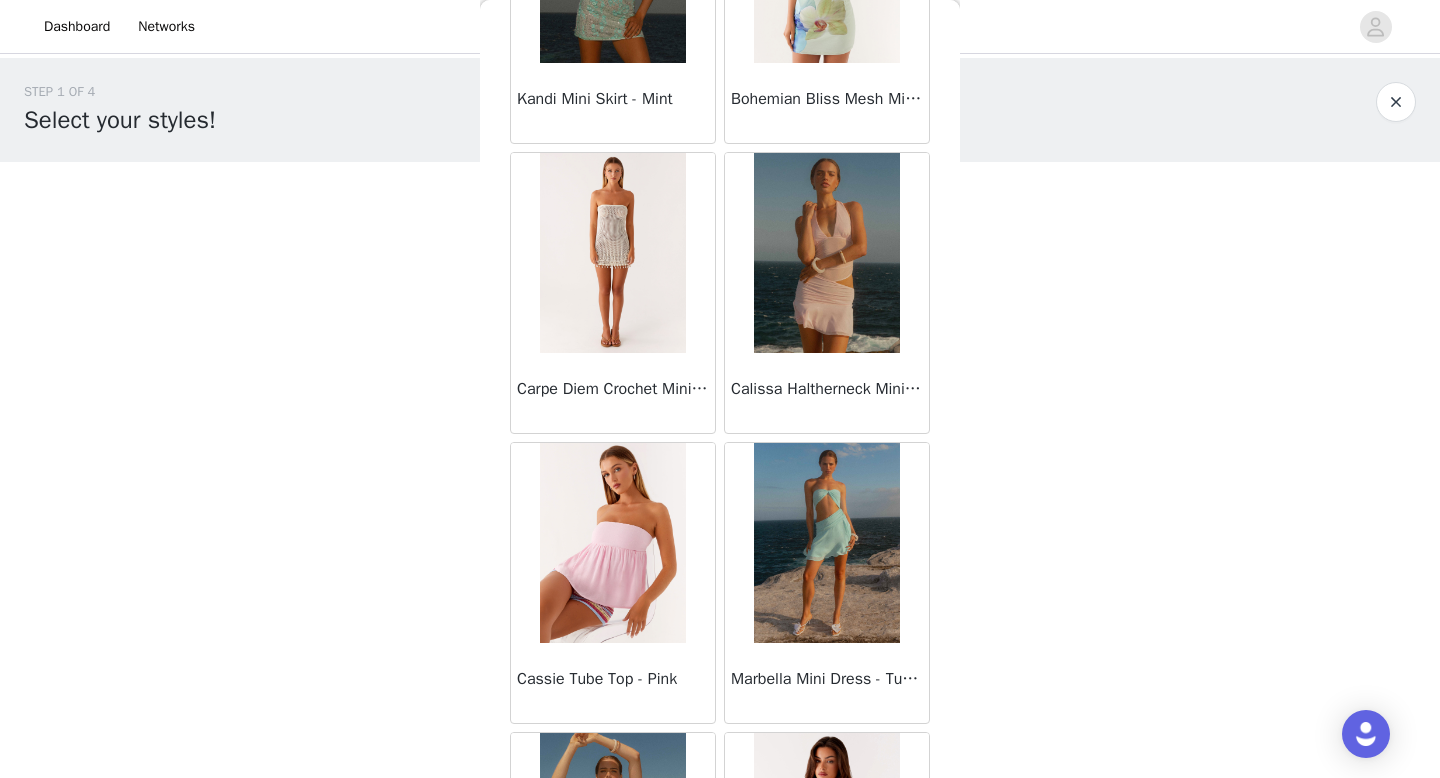 click at bounding box center (612, 253) 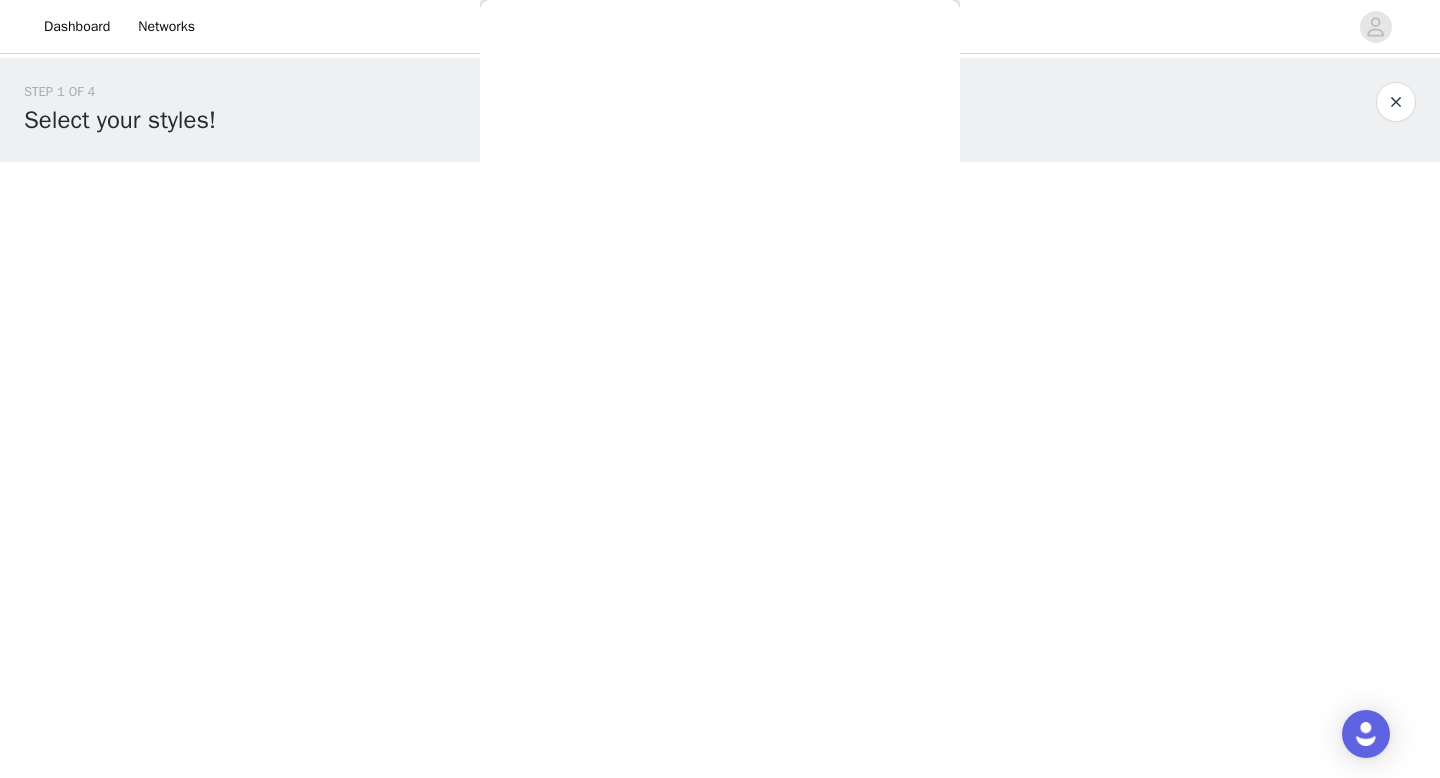 scroll, scrollTop: 260, scrollLeft: 0, axis: vertical 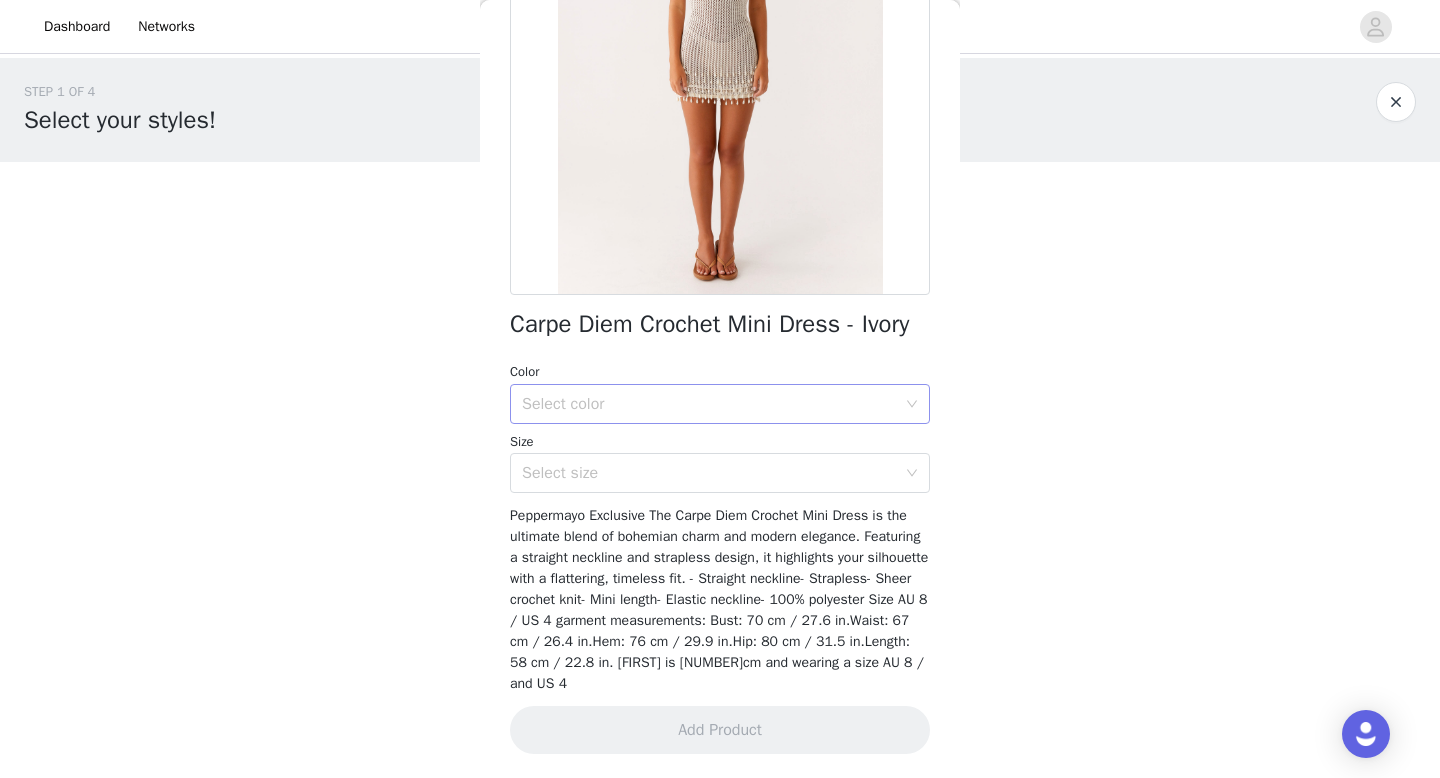 click on "Select color" at bounding box center (709, 404) 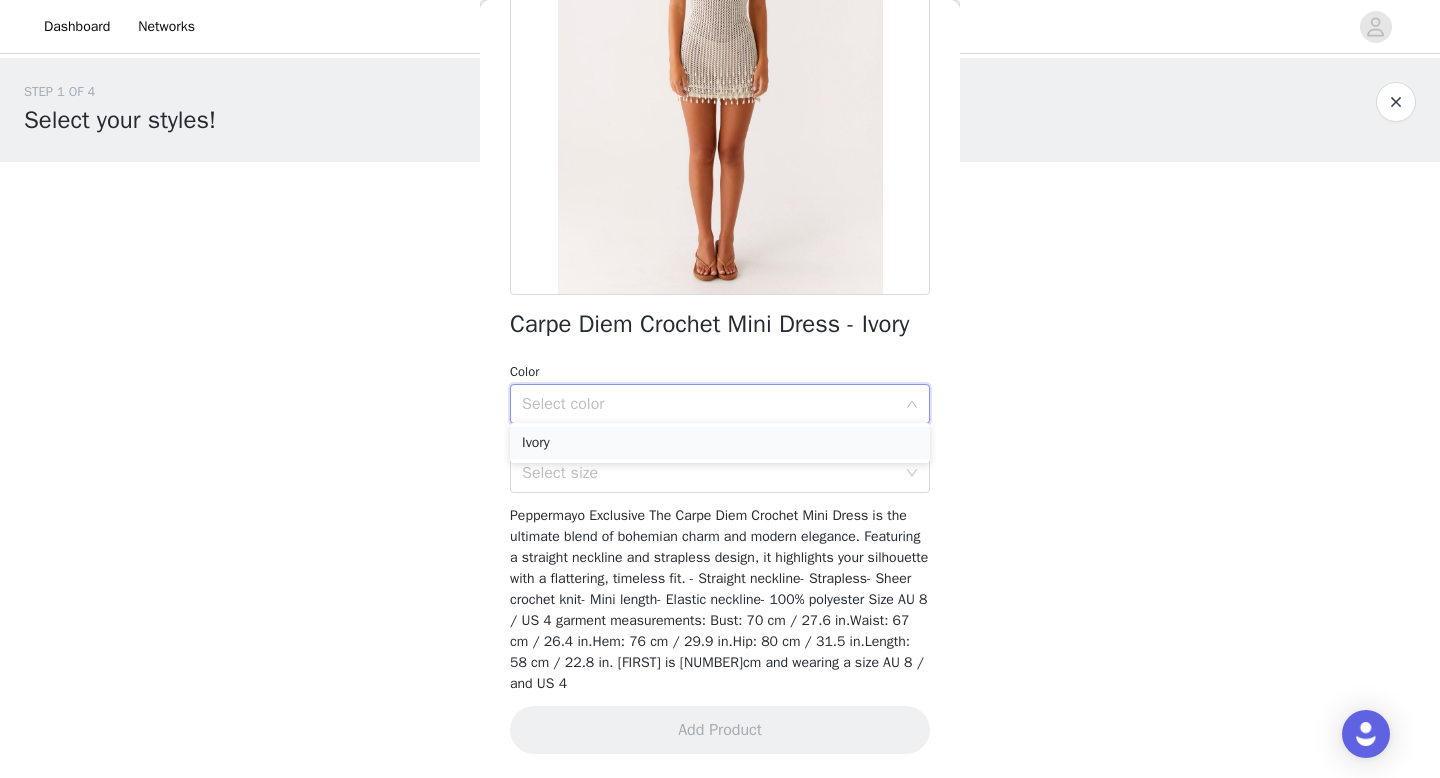 click on "Ivory" at bounding box center (720, 443) 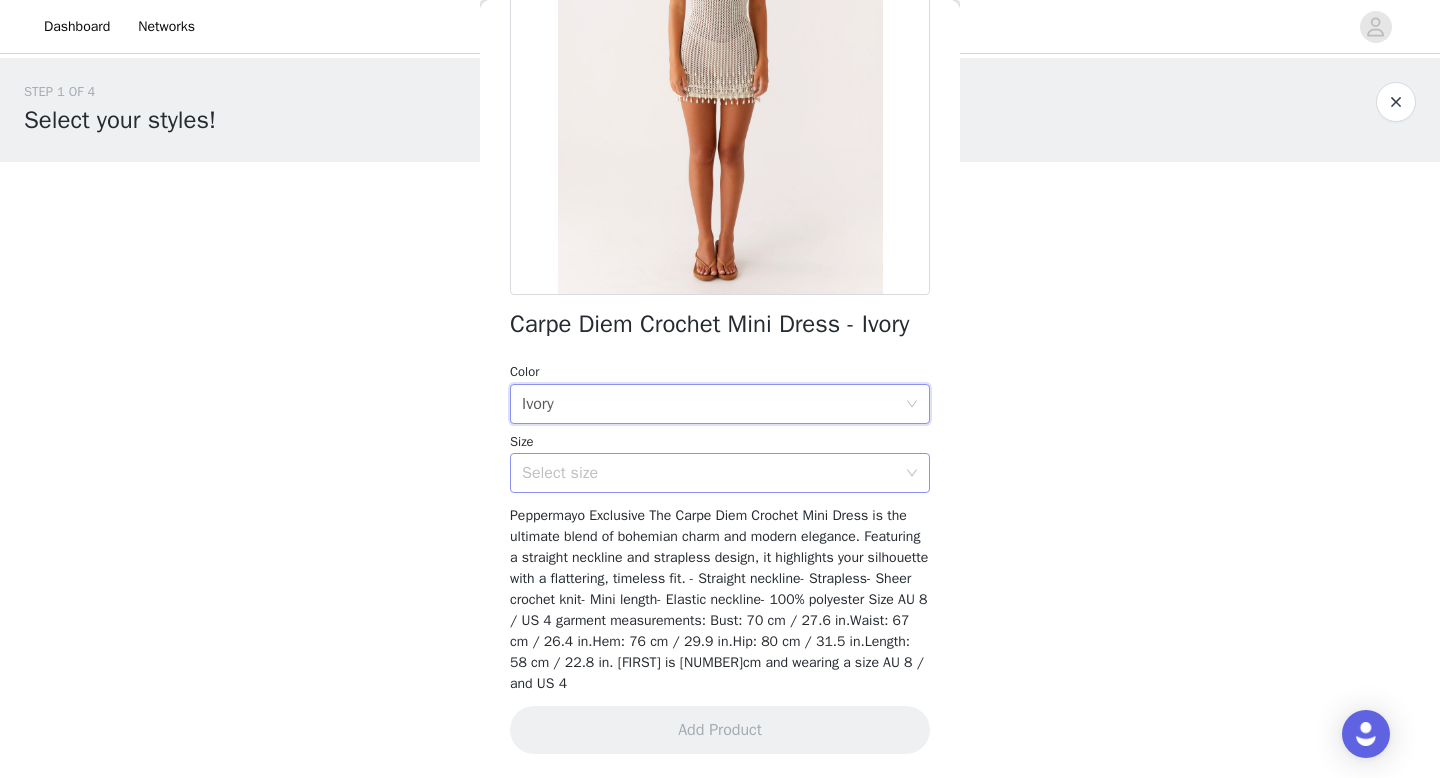 click on "Select size" at bounding box center (709, 473) 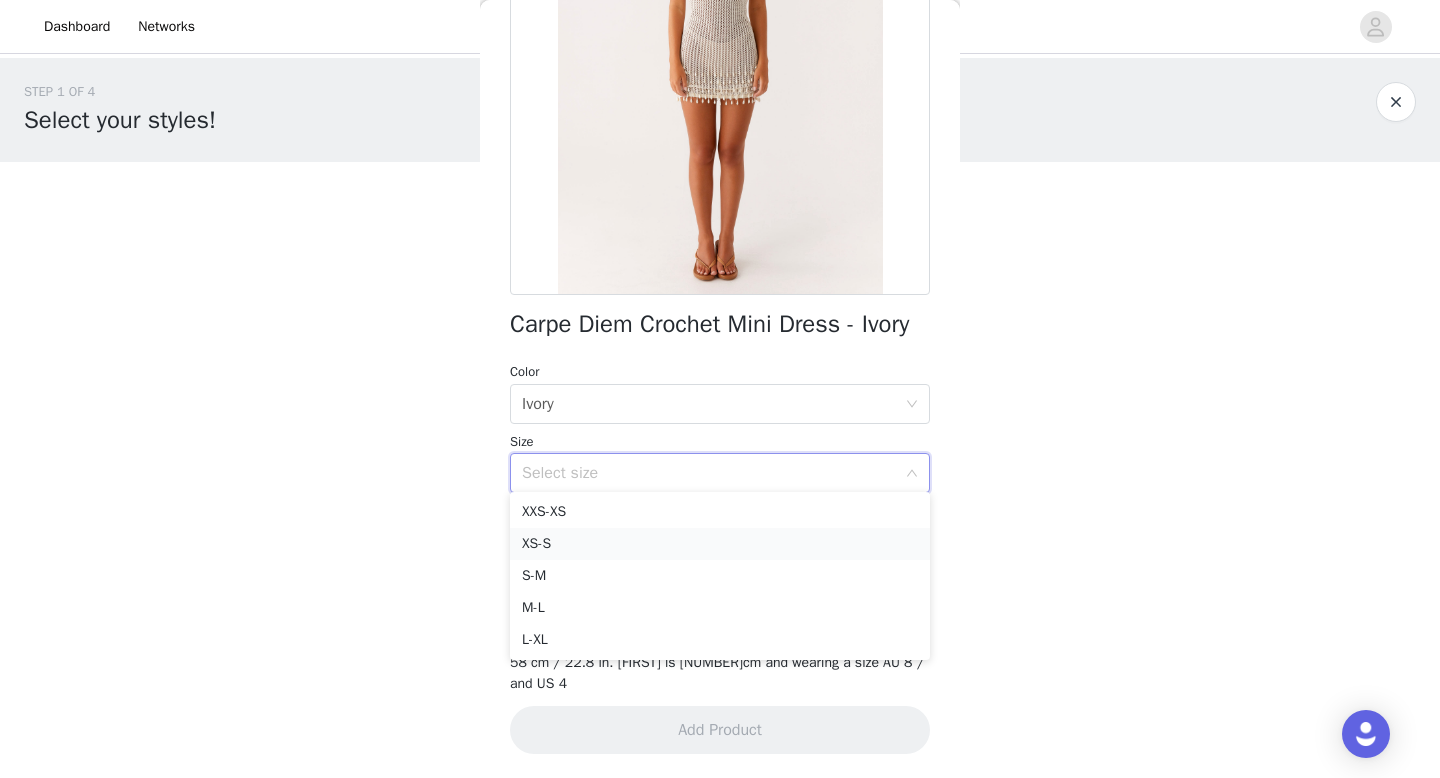 click on "XS-S" at bounding box center [720, 544] 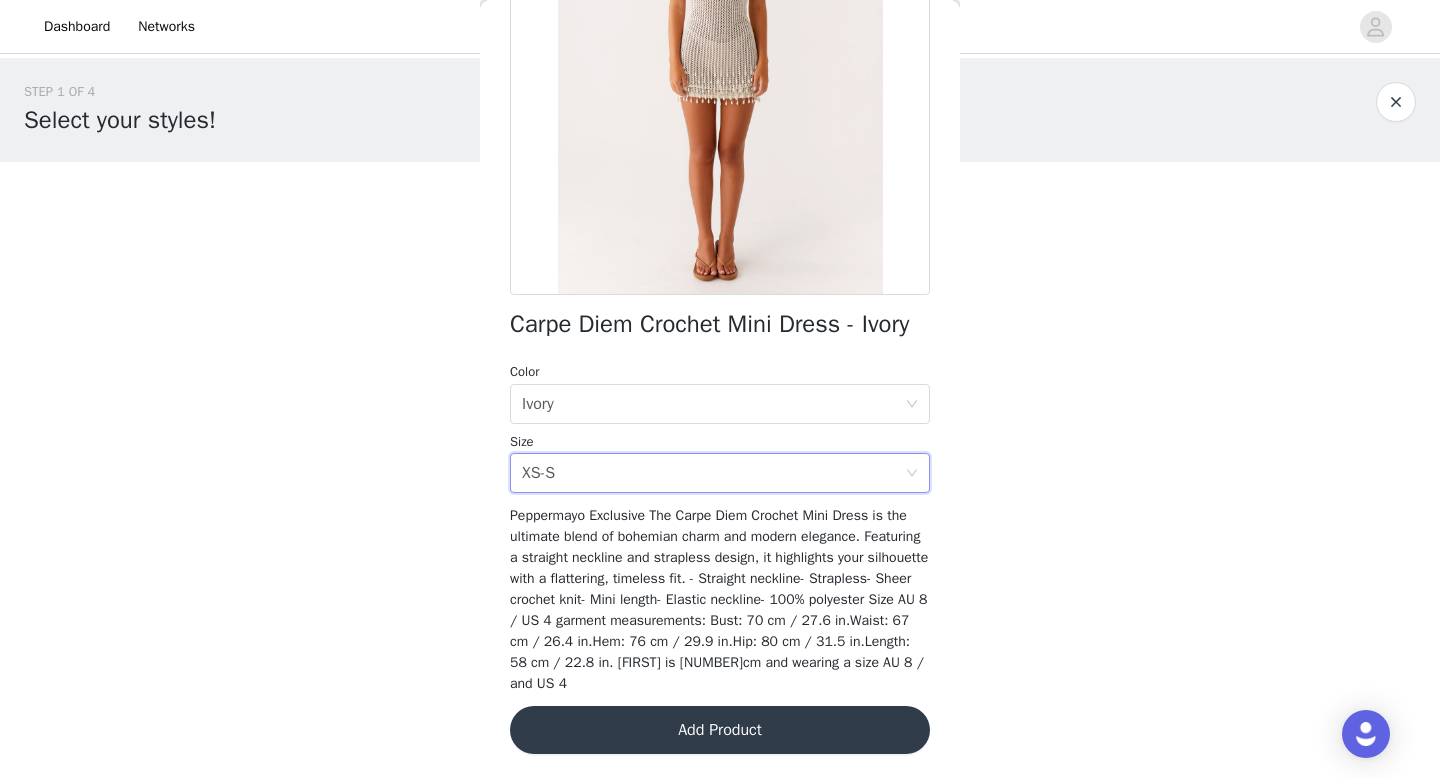 click on "Add Product" at bounding box center [720, 730] 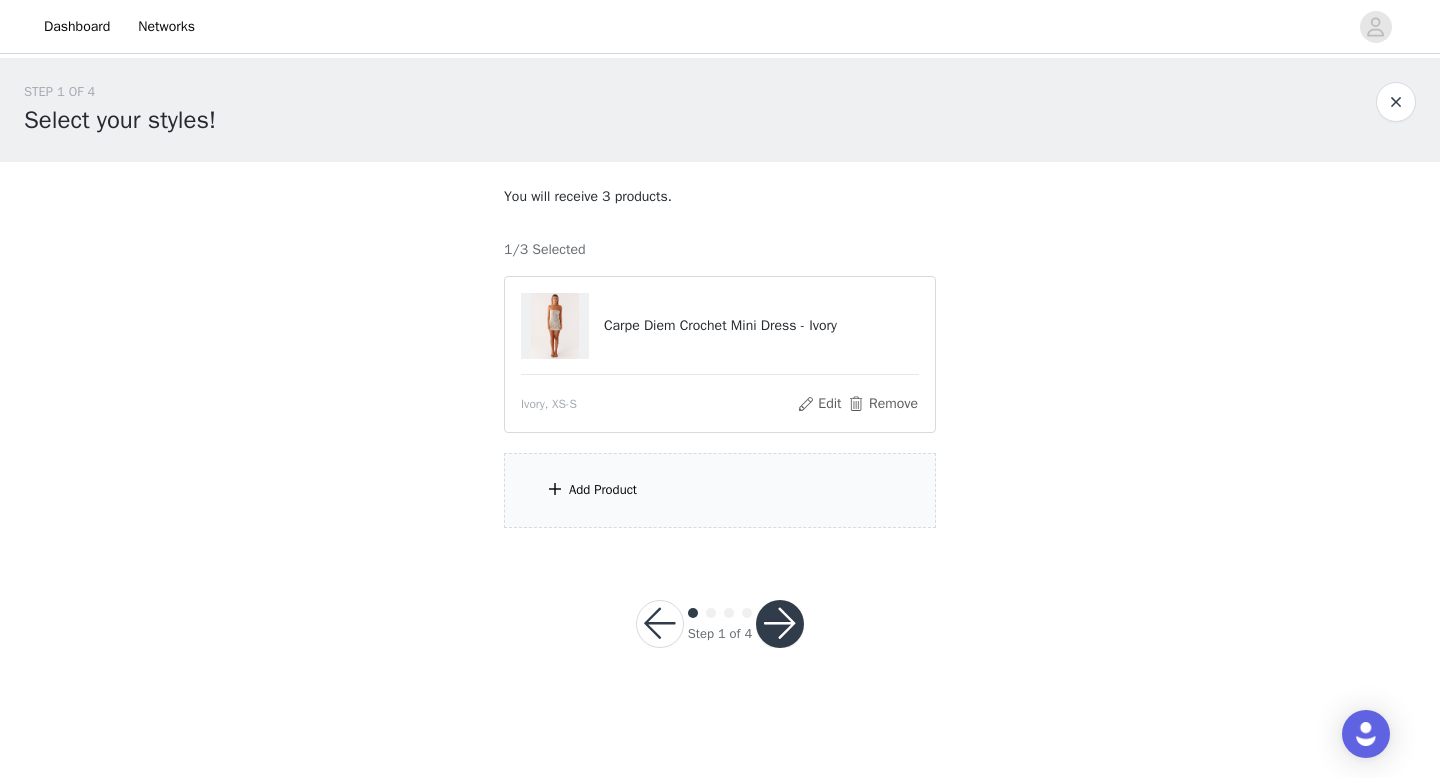 click at bounding box center [555, 489] 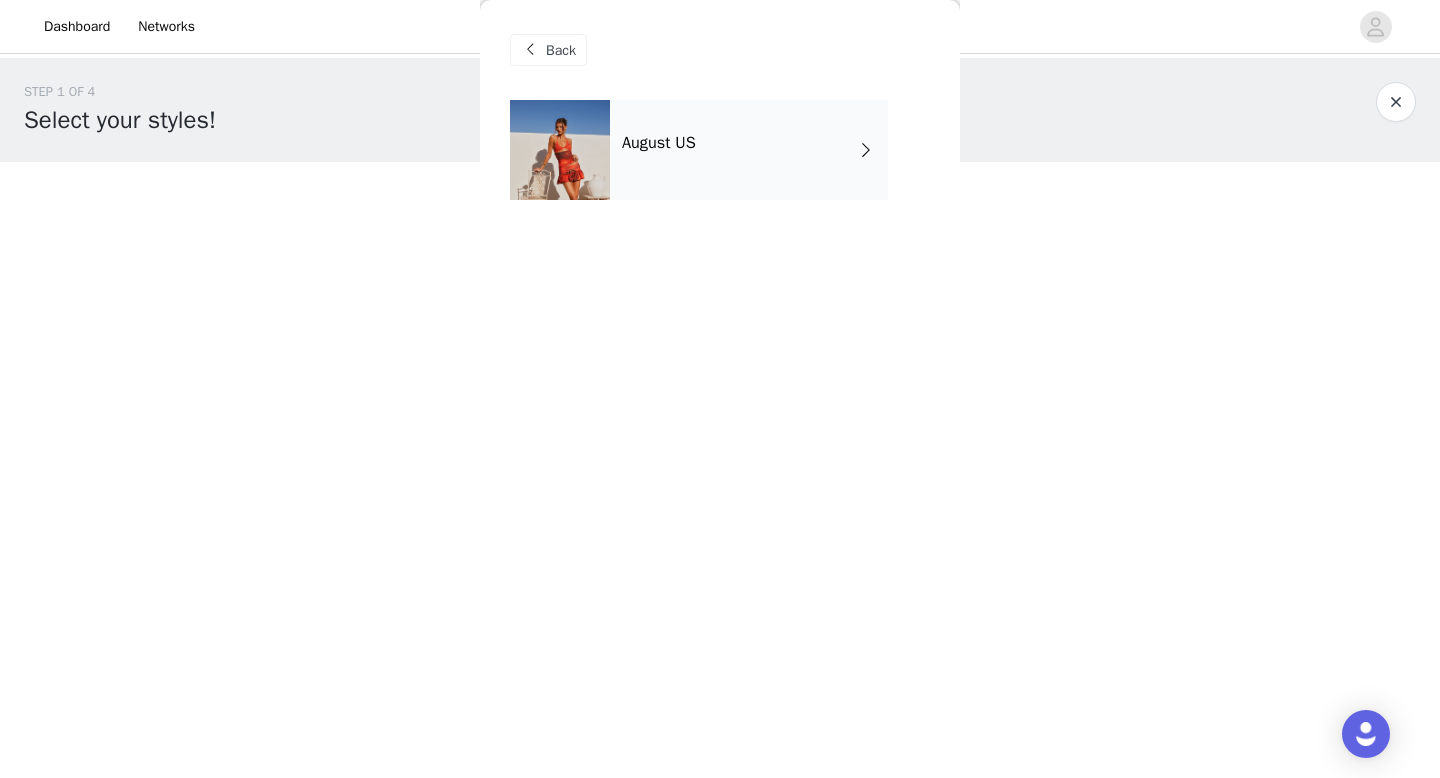click on "August US" at bounding box center [749, 150] 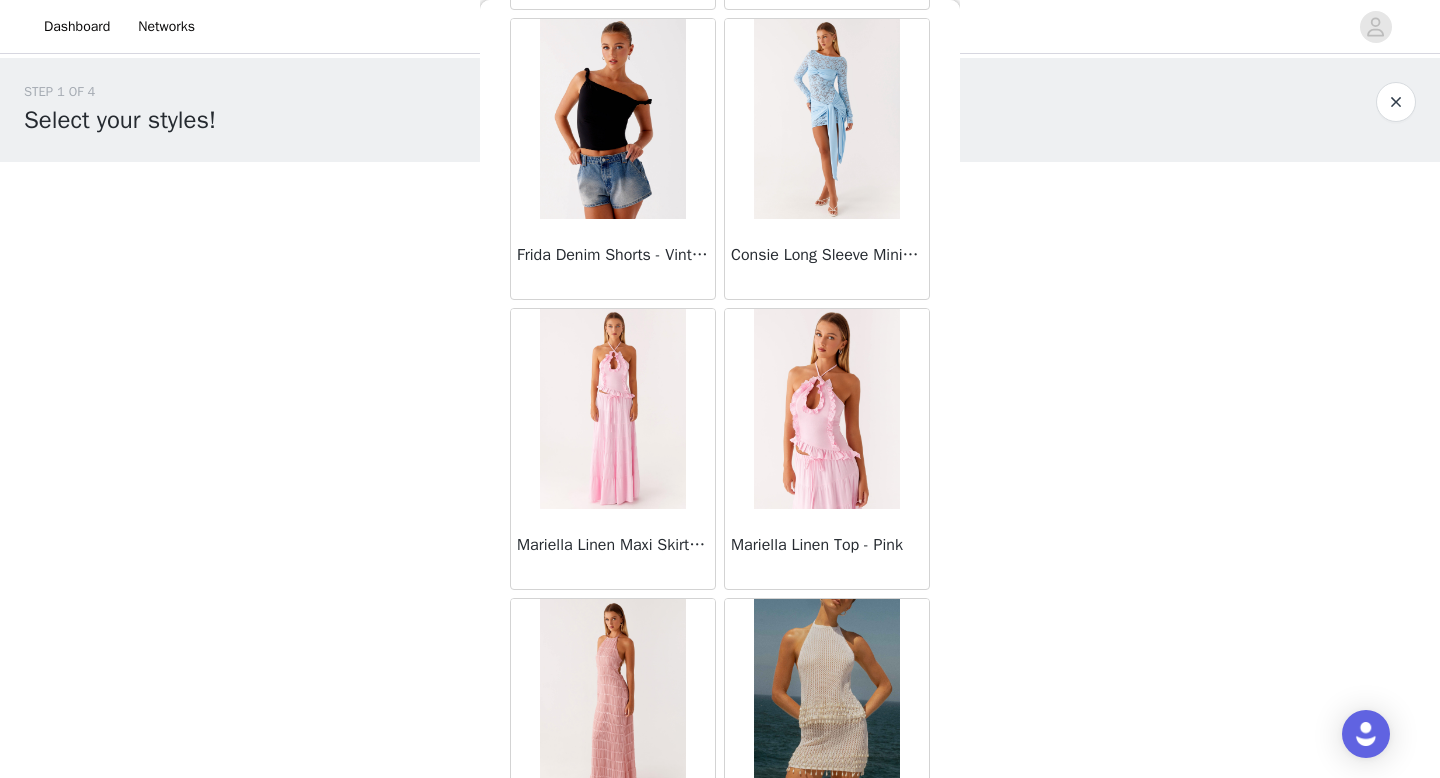 scroll, scrollTop: 2282, scrollLeft: 0, axis: vertical 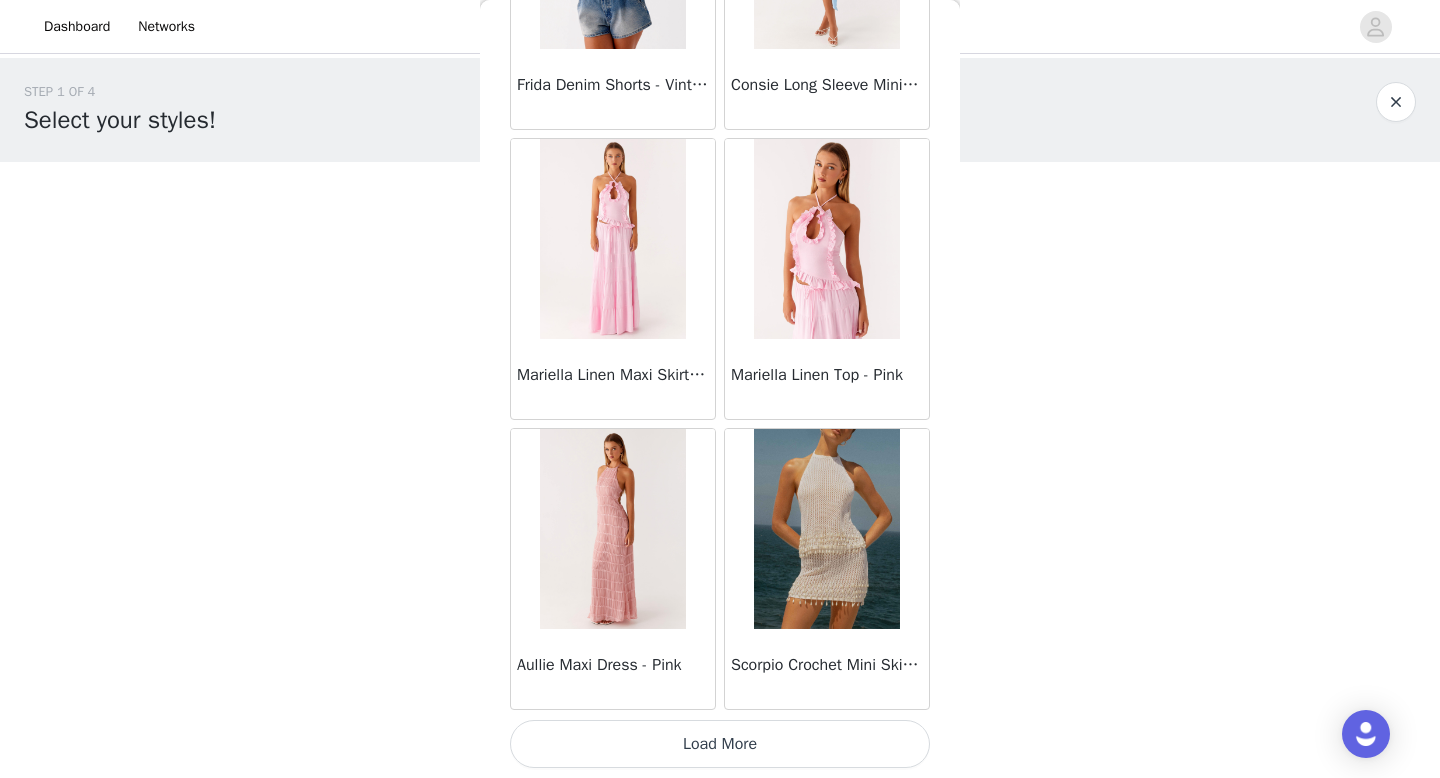 click on "Load More" at bounding box center (720, 744) 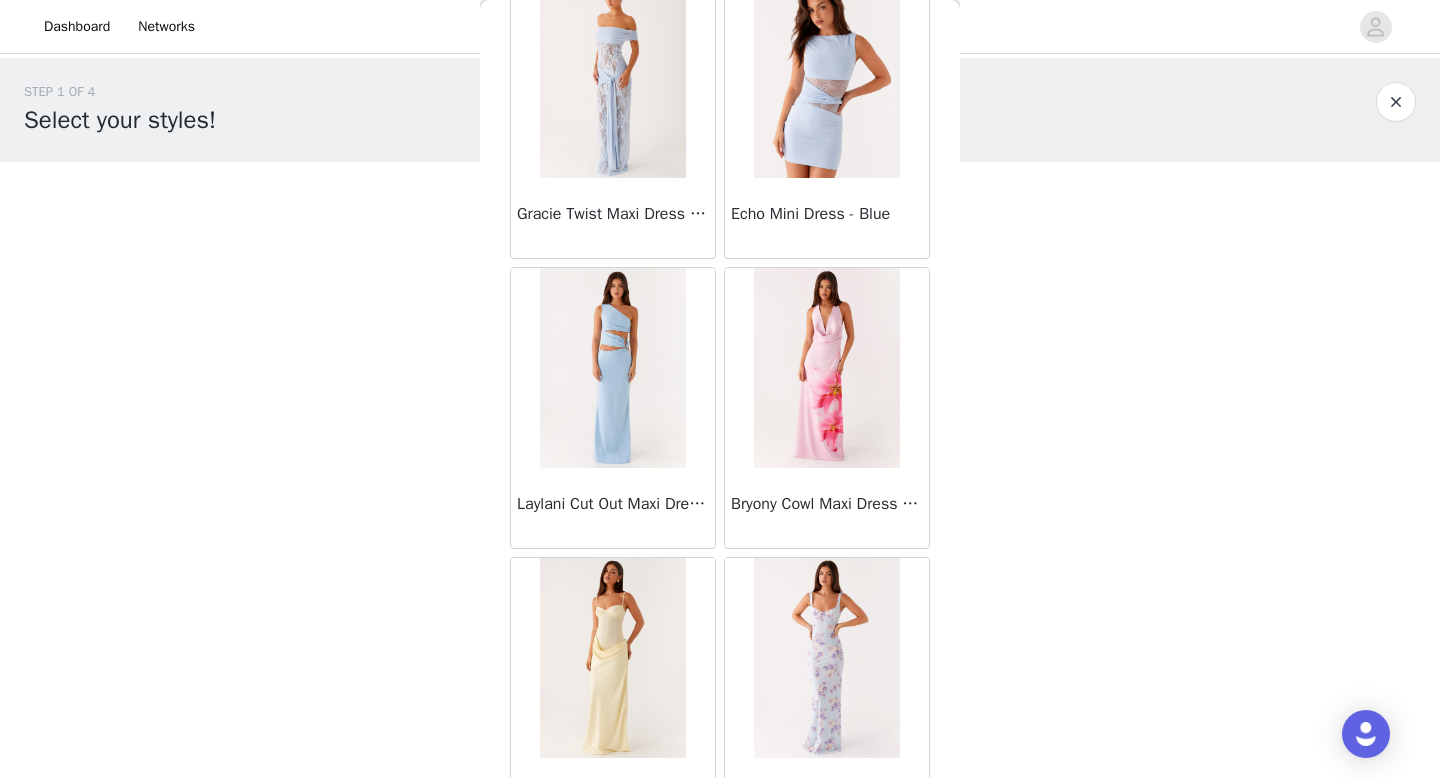 scroll, scrollTop: 5182, scrollLeft: 0, axis: vertical 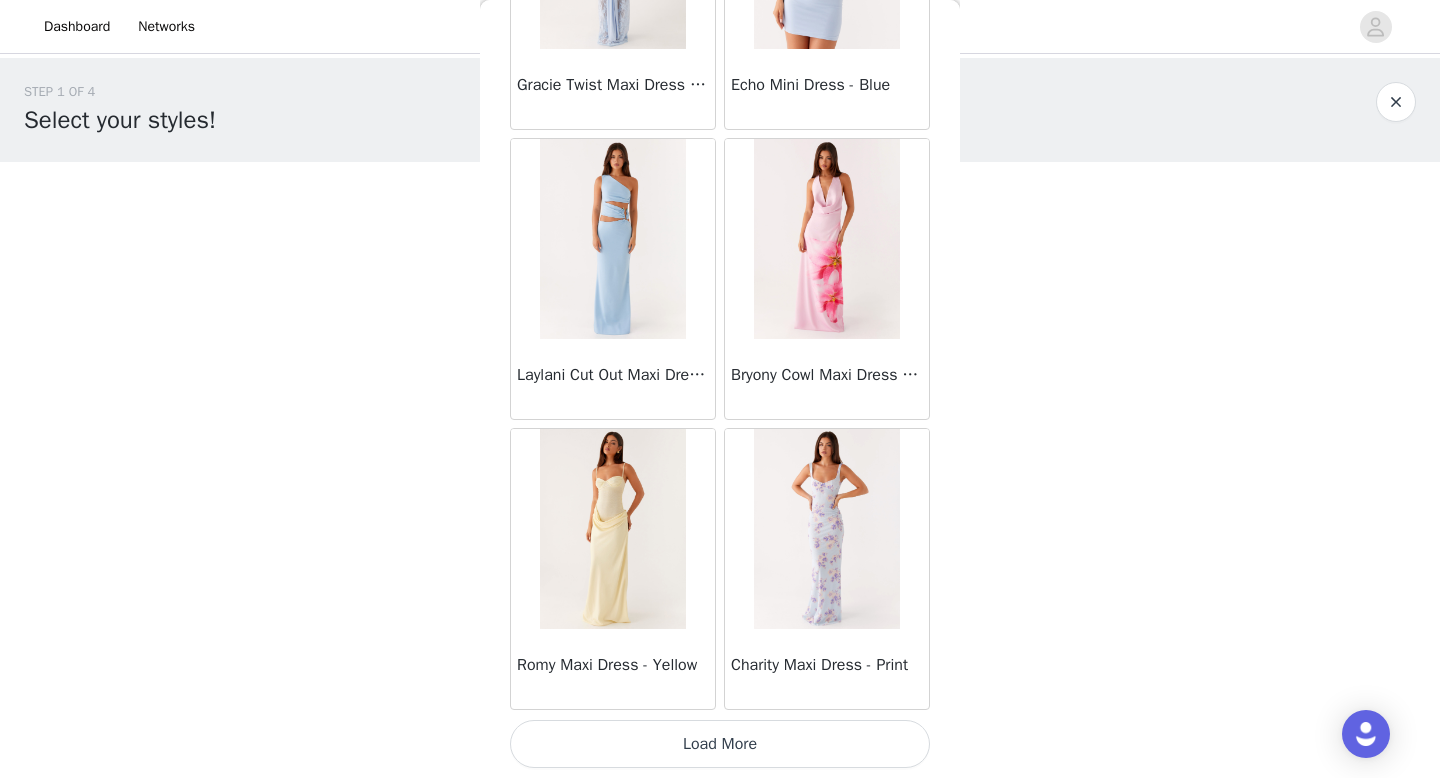 click on "Load More" at bounding box center [720, 744] 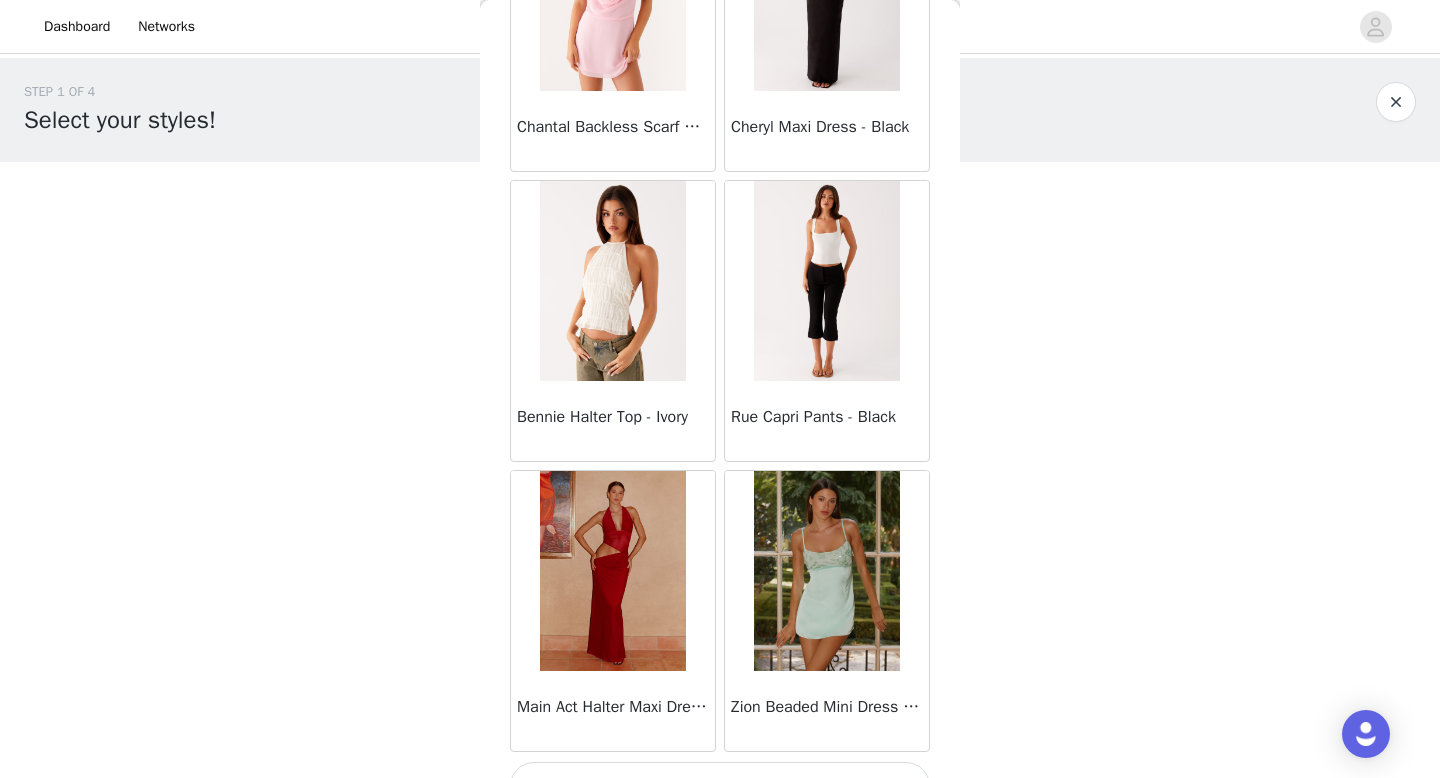 scroll, scrollTop: 8082, scrollLeft: 0, axis: vertical 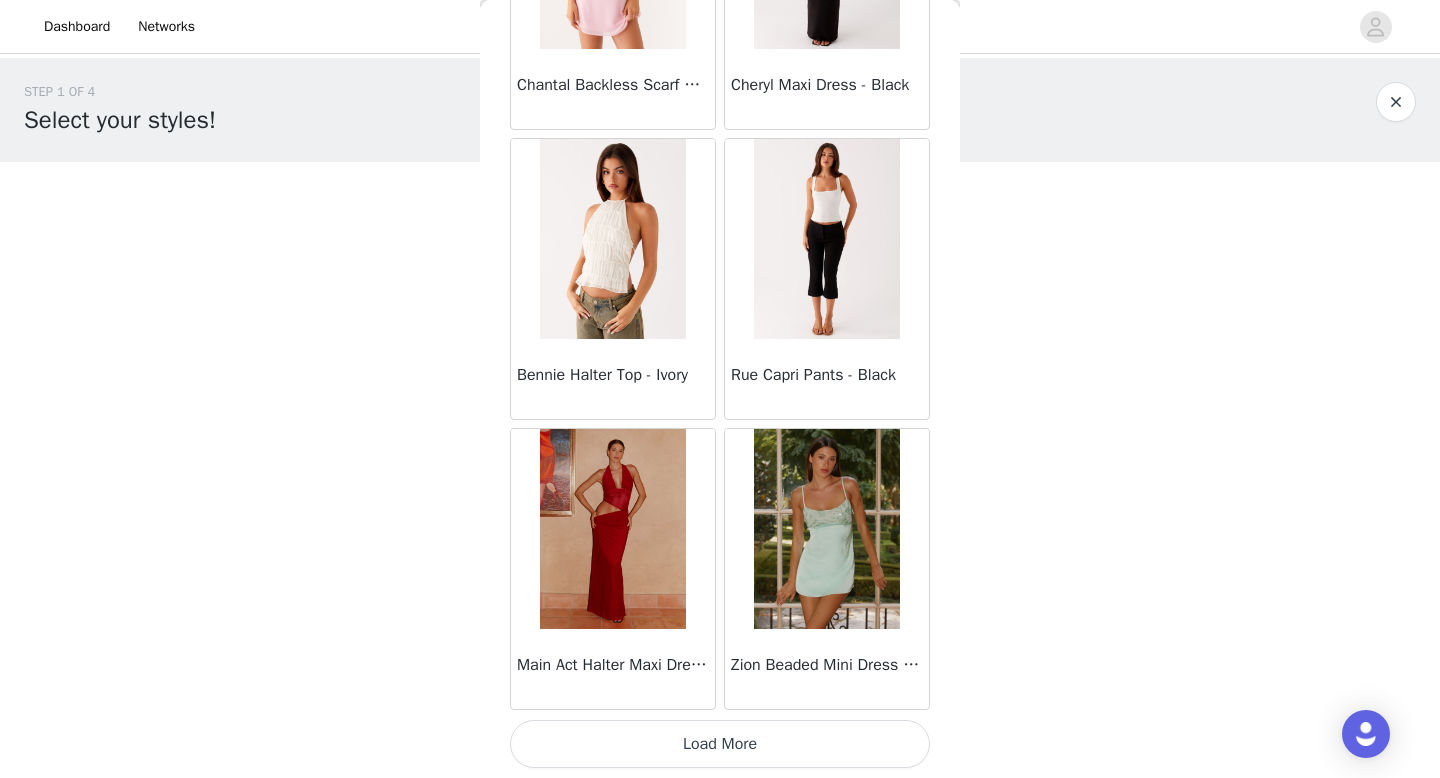 click on "Load More" at bounding box center (720, 744) 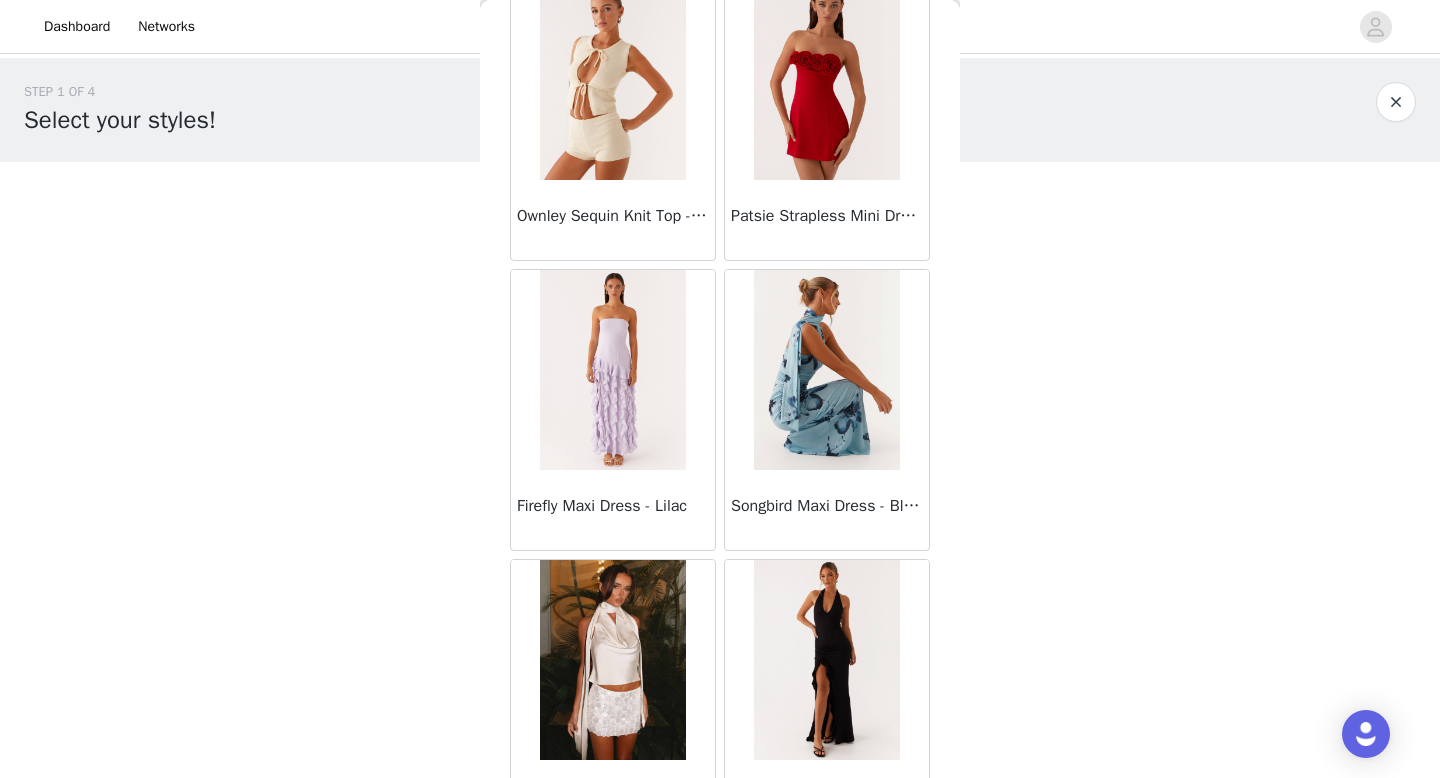 scroll, scrollTop: 10982, scrollLeft: 0, axis: vertical 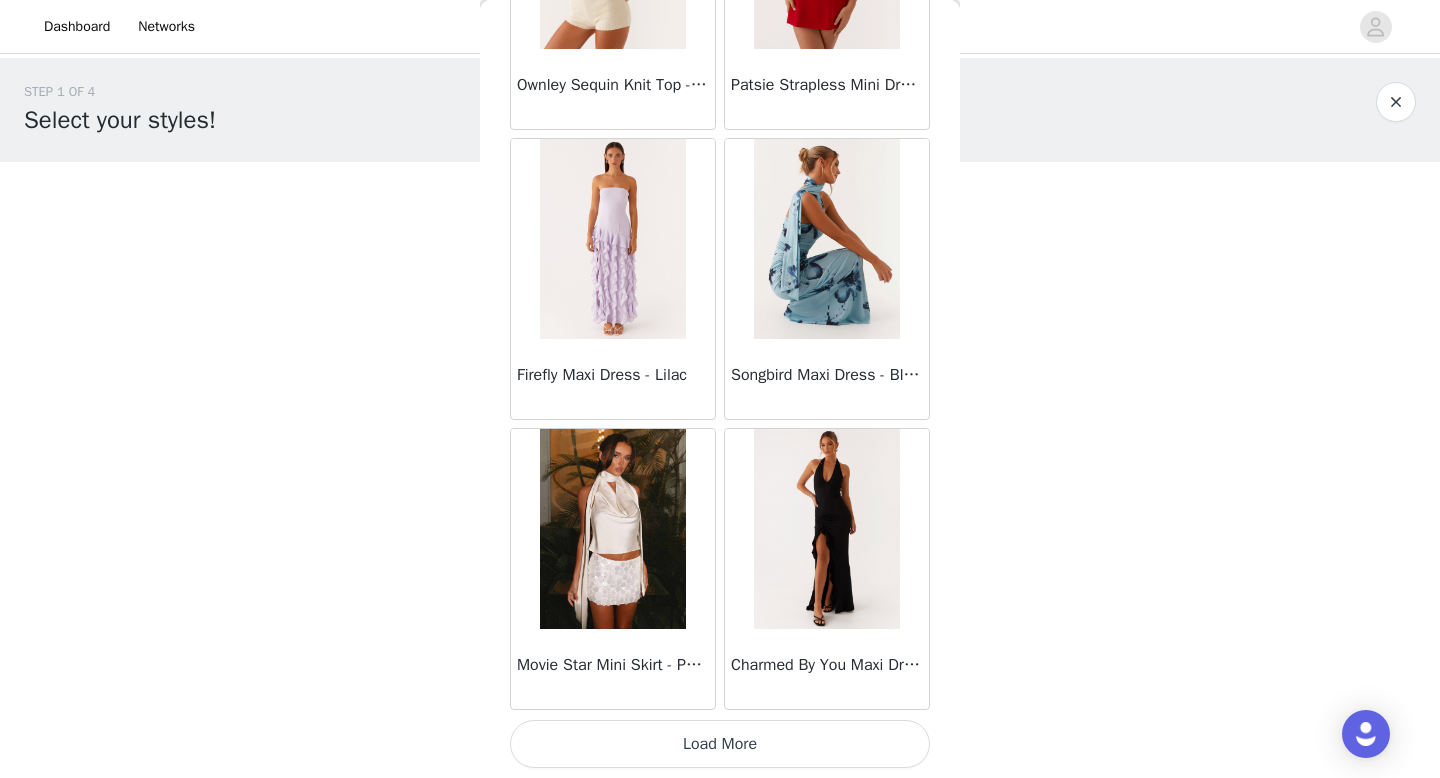 click on "Load More" at bounding box center (720, 744) 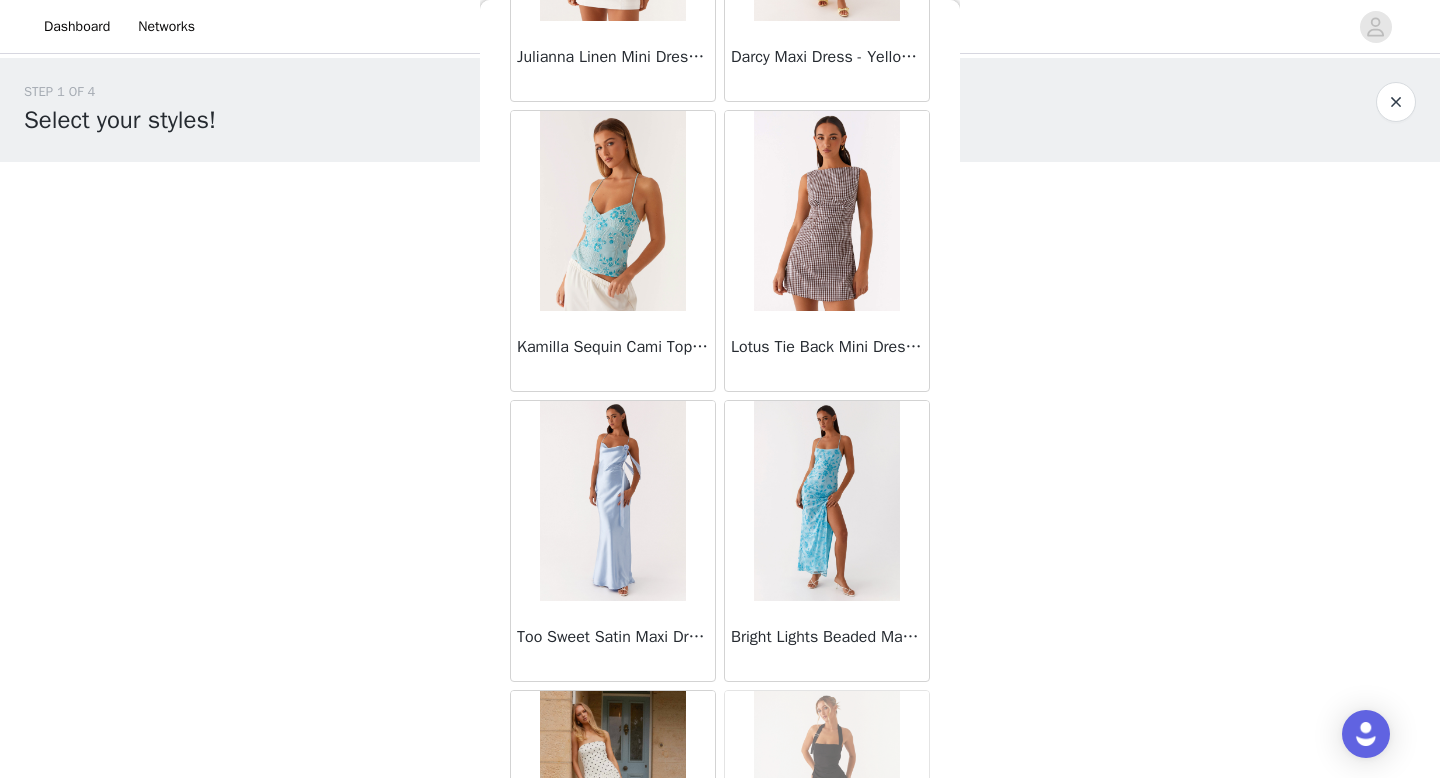 scroll, scrollTop: 13882, scrollLeft: 0, axis: vertical 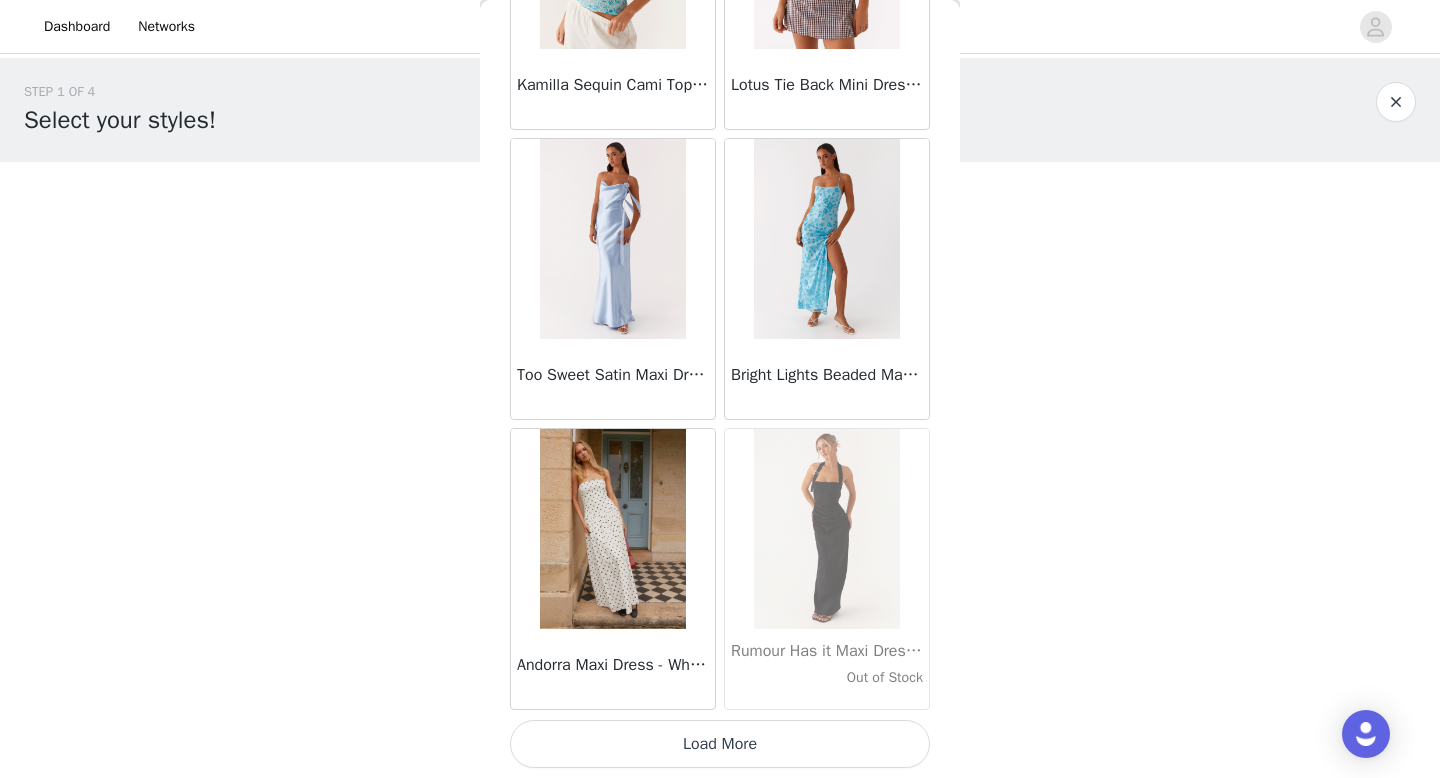 click on "Load More" at bounding box center [720, 744] 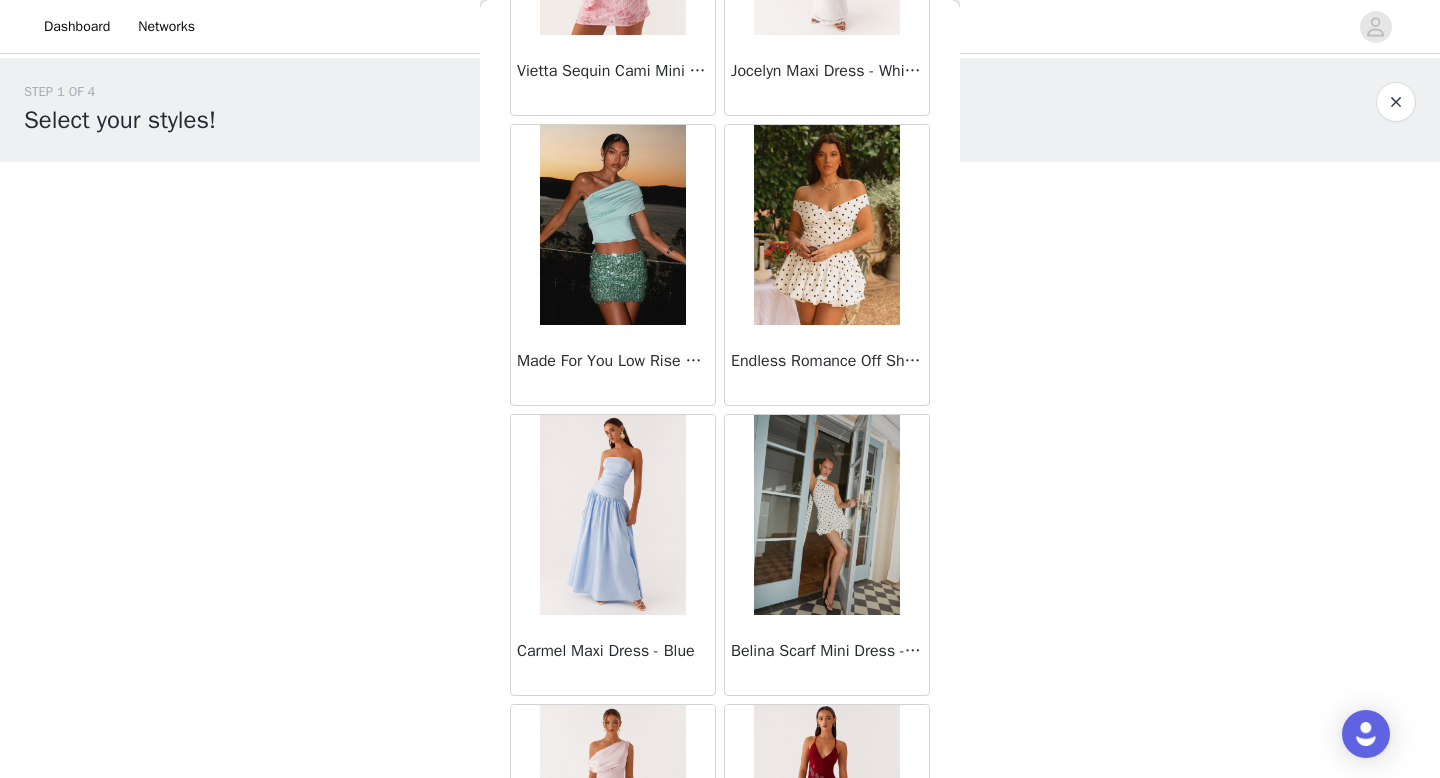 scroll, scrollTop: 16782, scrollLeft: 0, axis: vertical 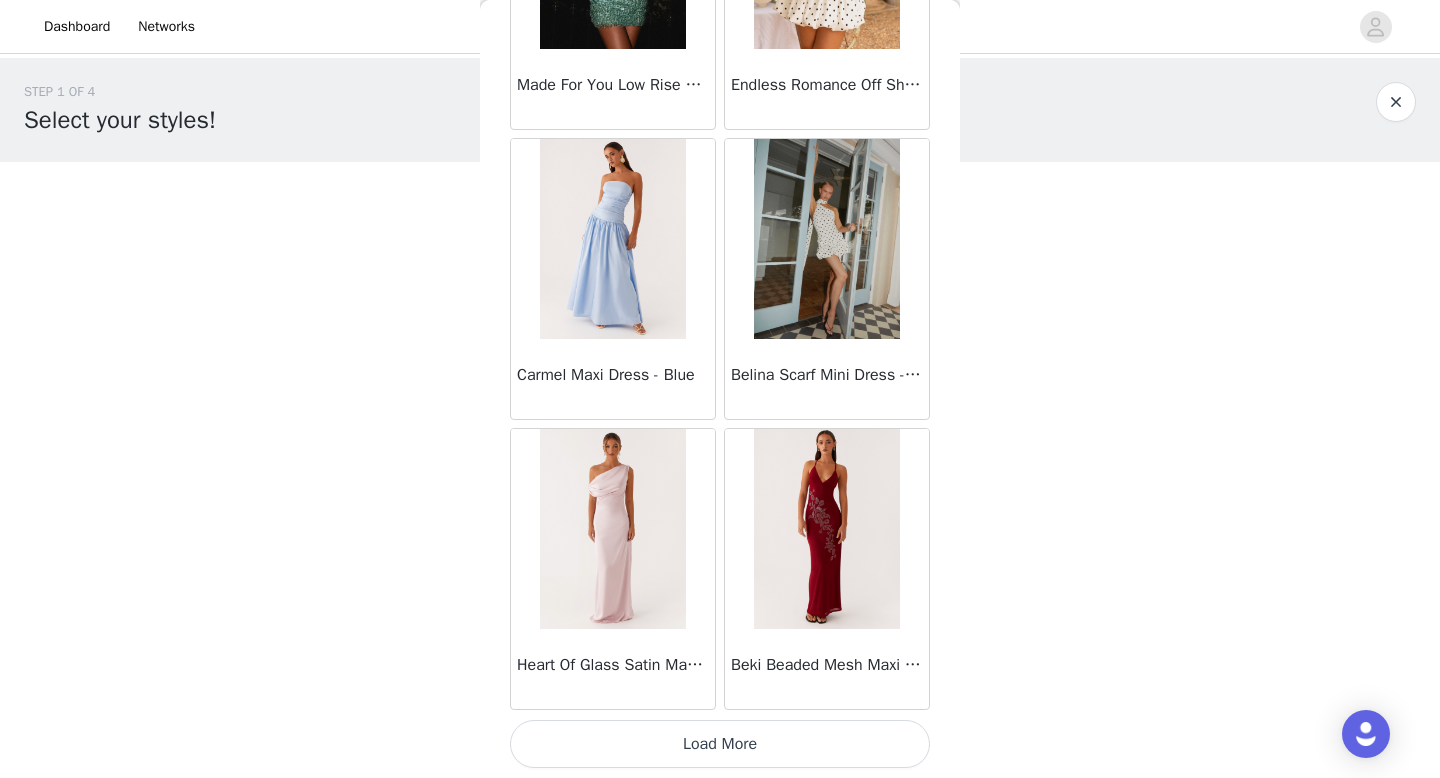 click on "Load More" at bounding box center [720, 744] 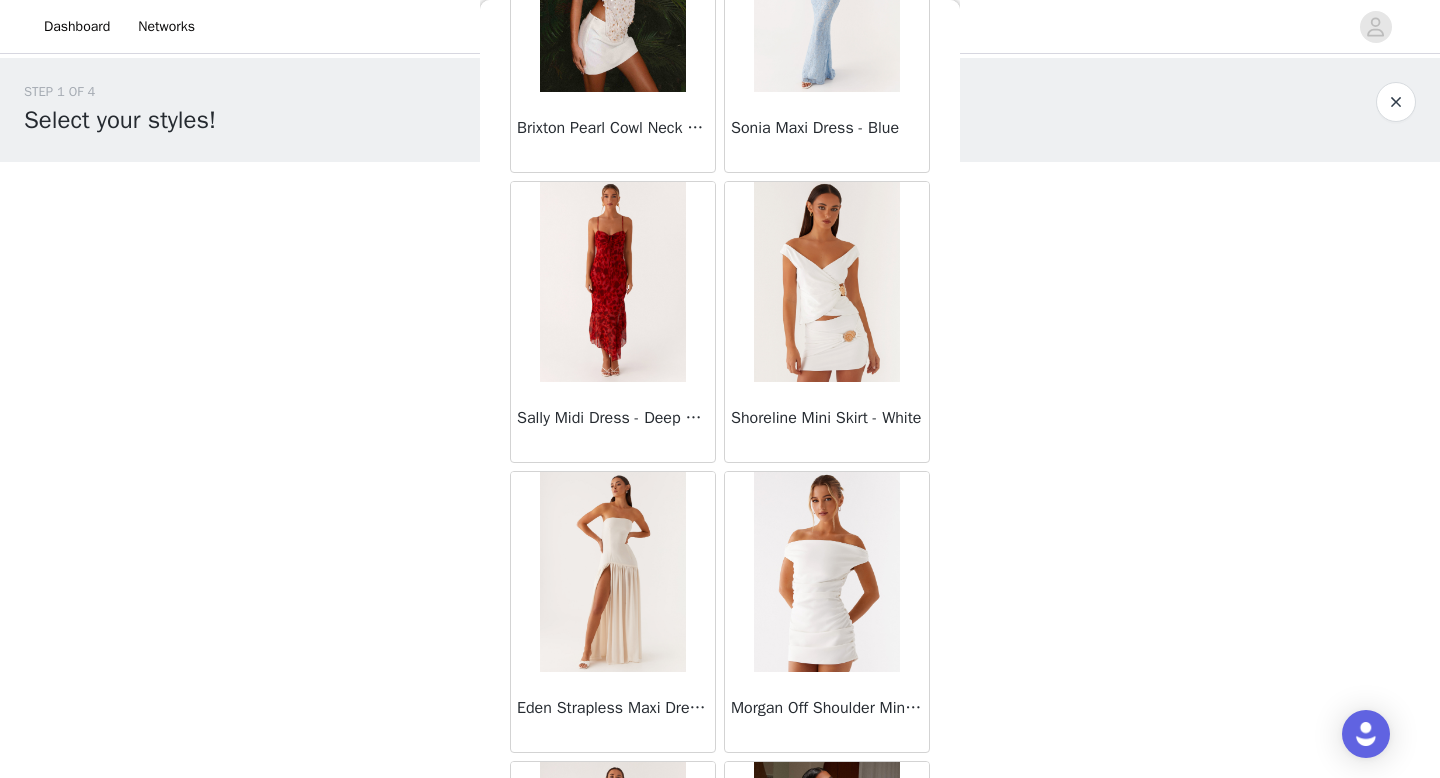 scroll, scrollTop: 19682, scrollLeft: 0, axis: vertical 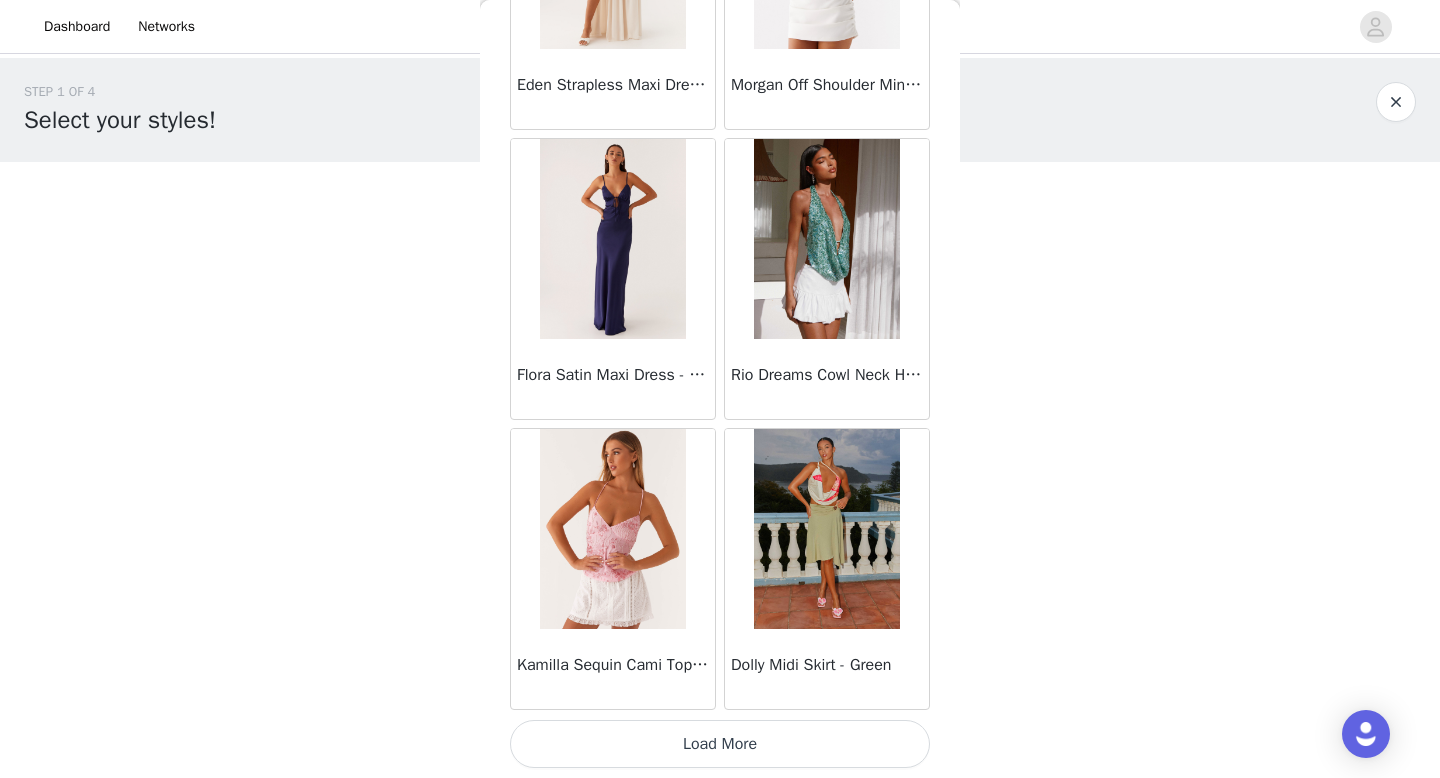 click on "Load More" at bounding box center (720, 744) 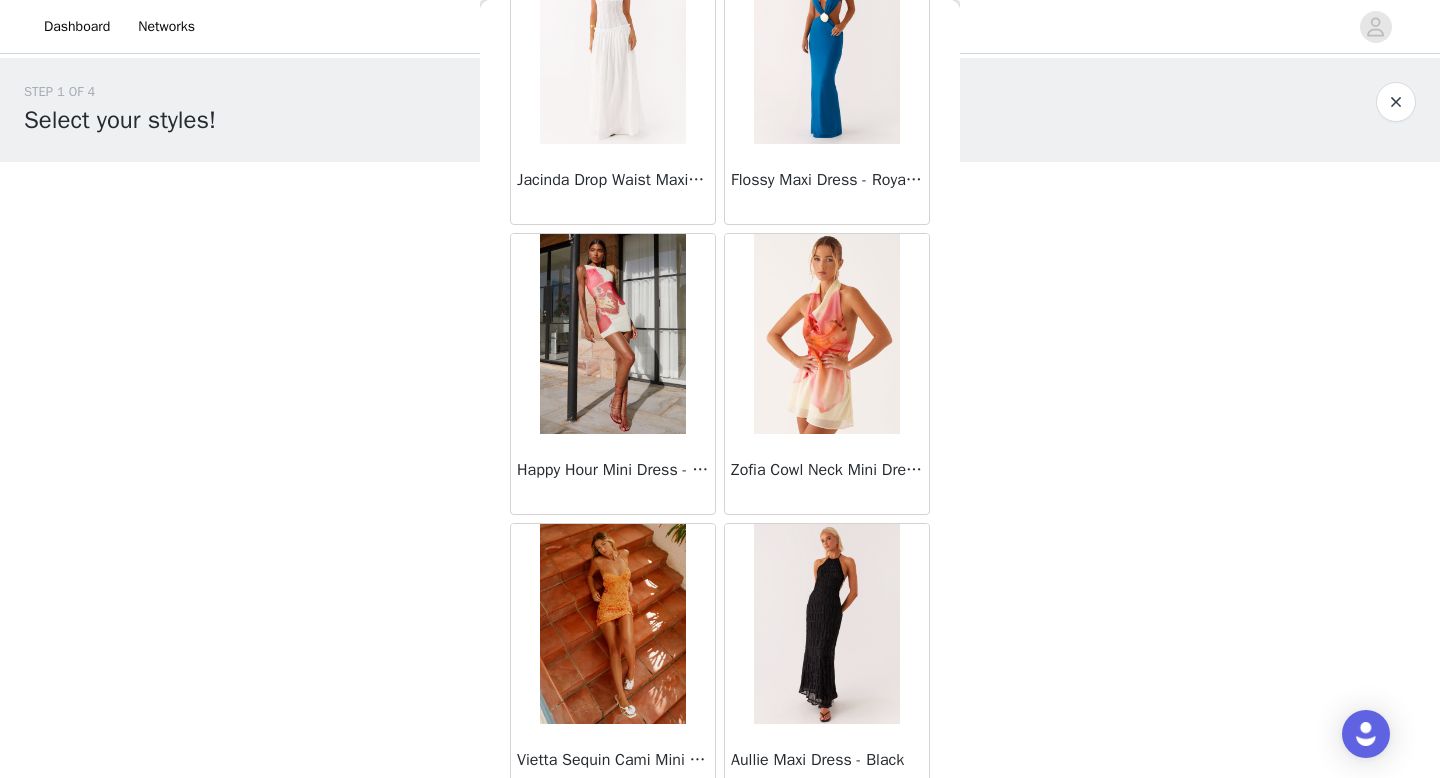scroll, scrollTop: 22582, scrollLeft: 0, axis: vertical 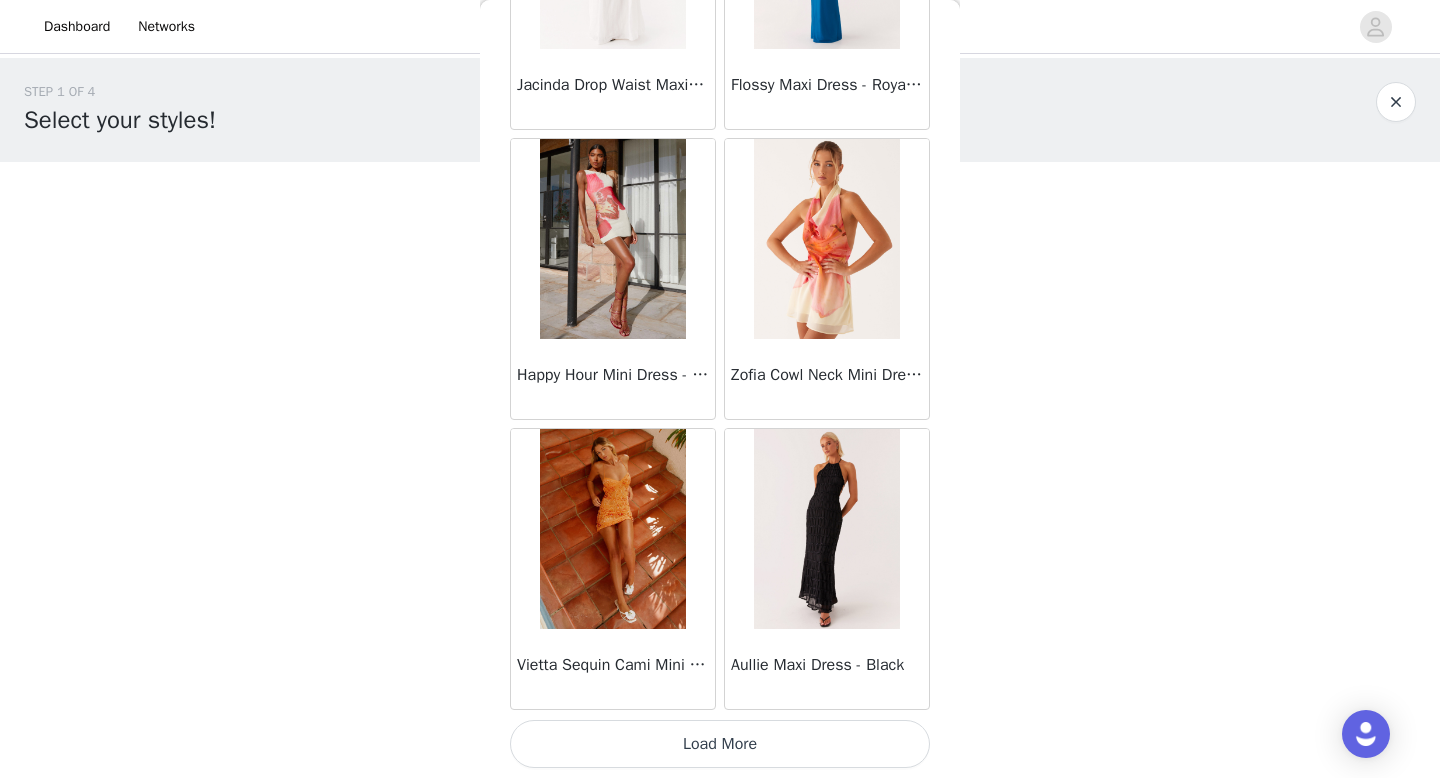 click on "Load More" at bounding box center (720, 744) 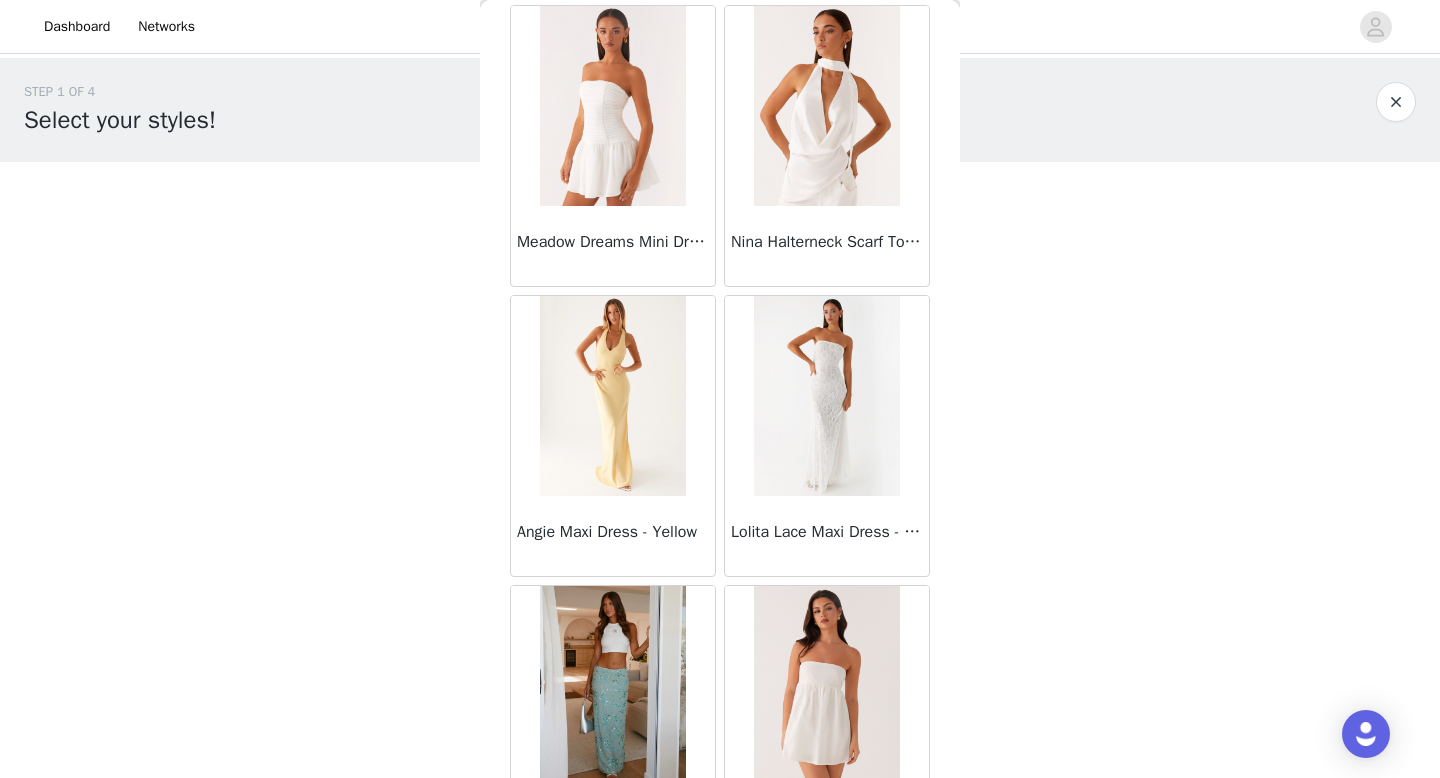 scroll, scrollTop: 25482, scrollLeft: 0, axis: vertical 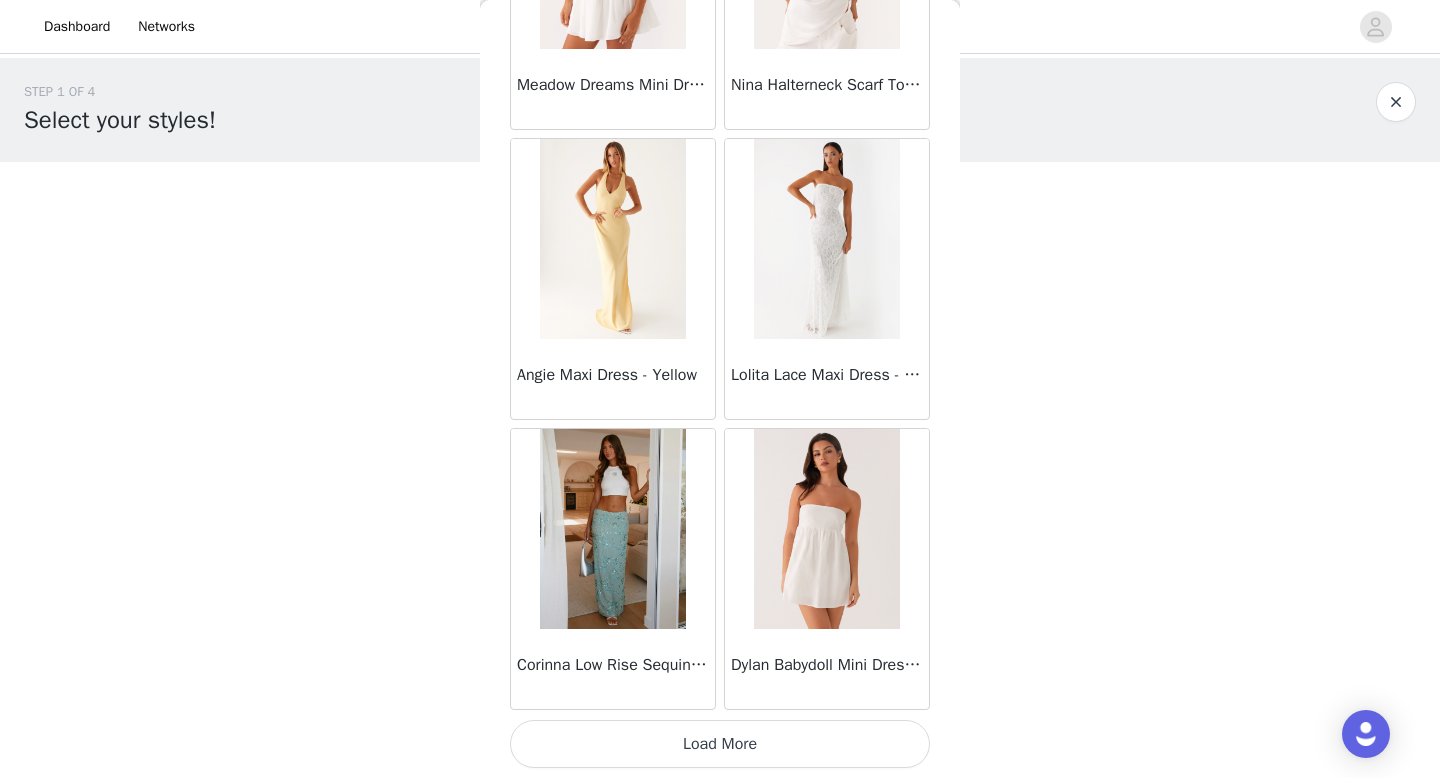 click on "Load More" at bounding box center [720, 744] 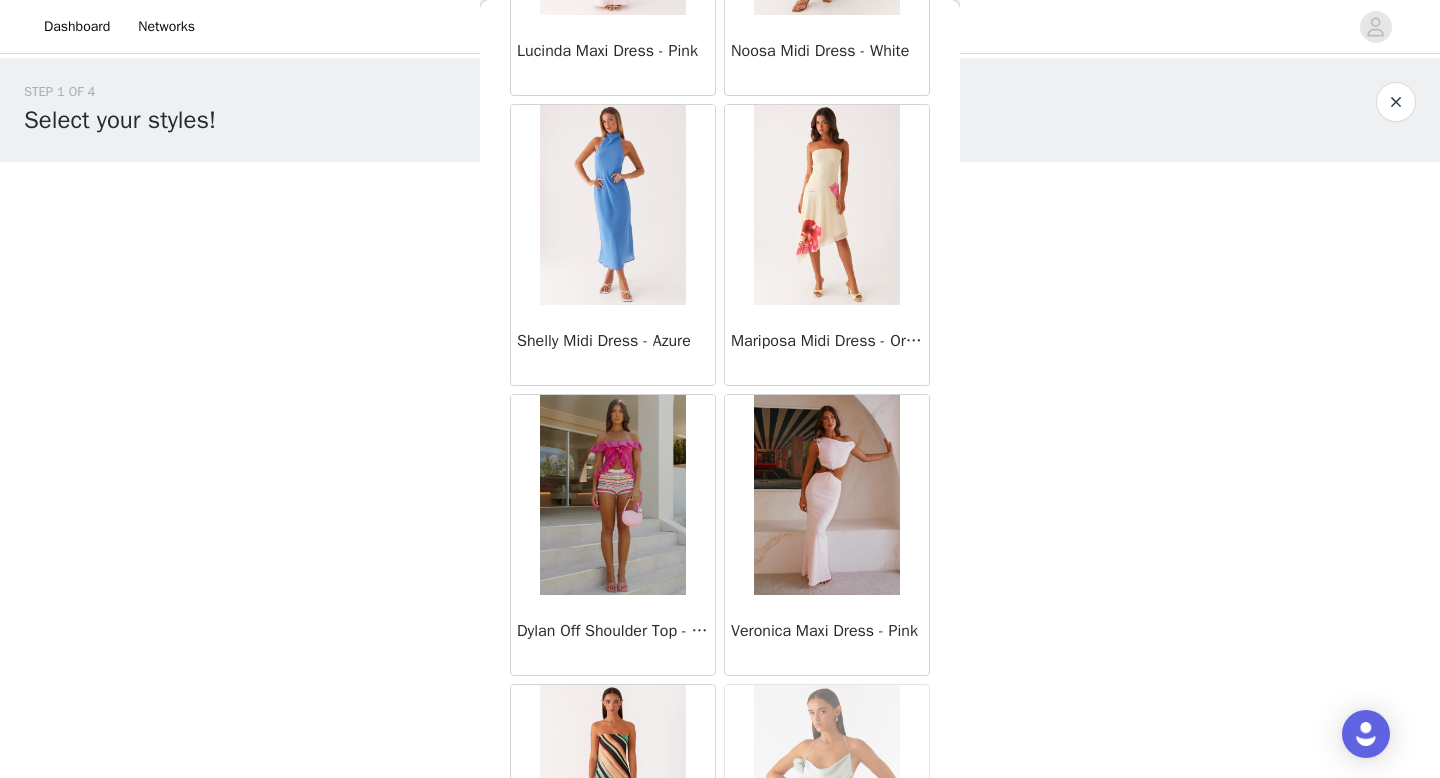 scroll, scrollTop: 28382, scrollLeft: 0, axis: vertical 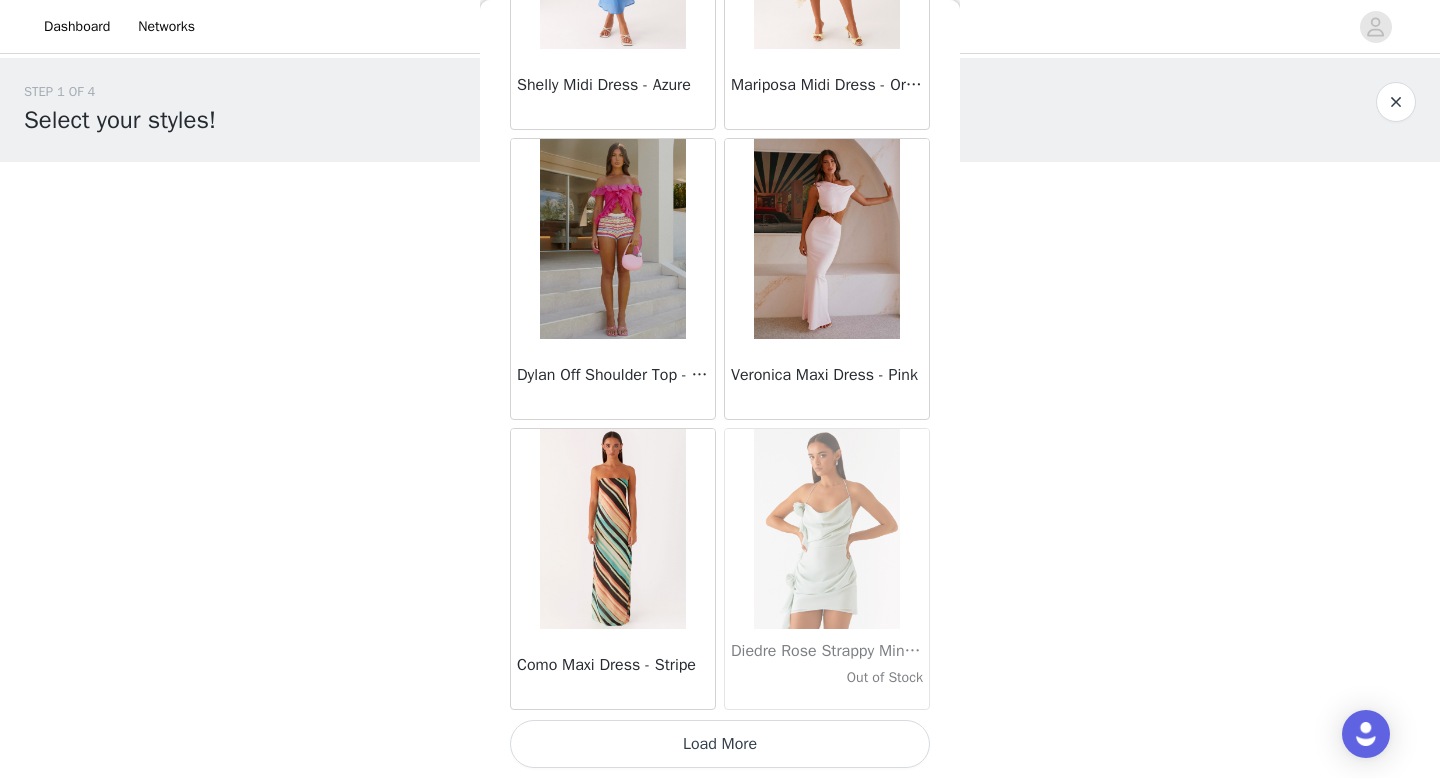 click on "Load More" at bounding box center (720, 744) 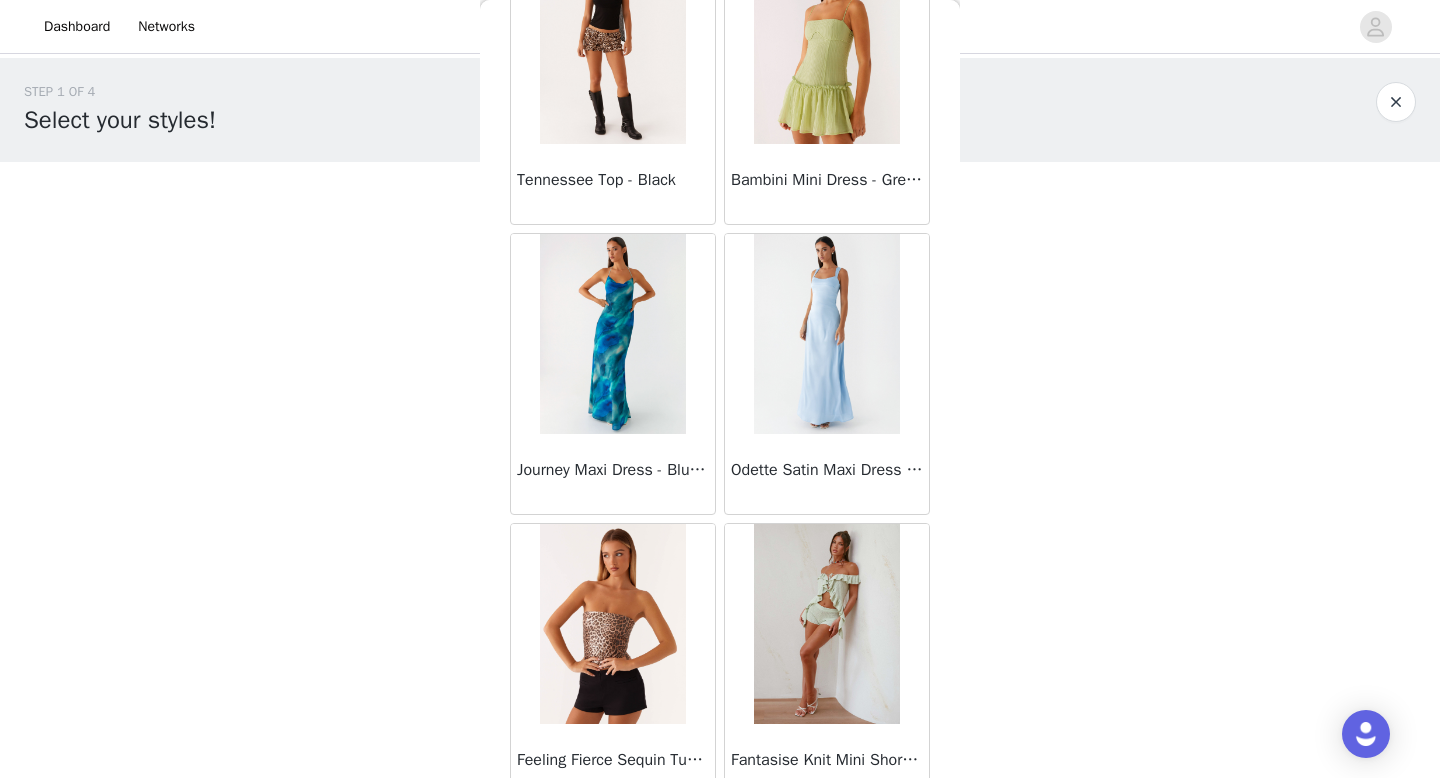 scroll, scrollTop: 31282, scrollLeft: 0, axis: vertical 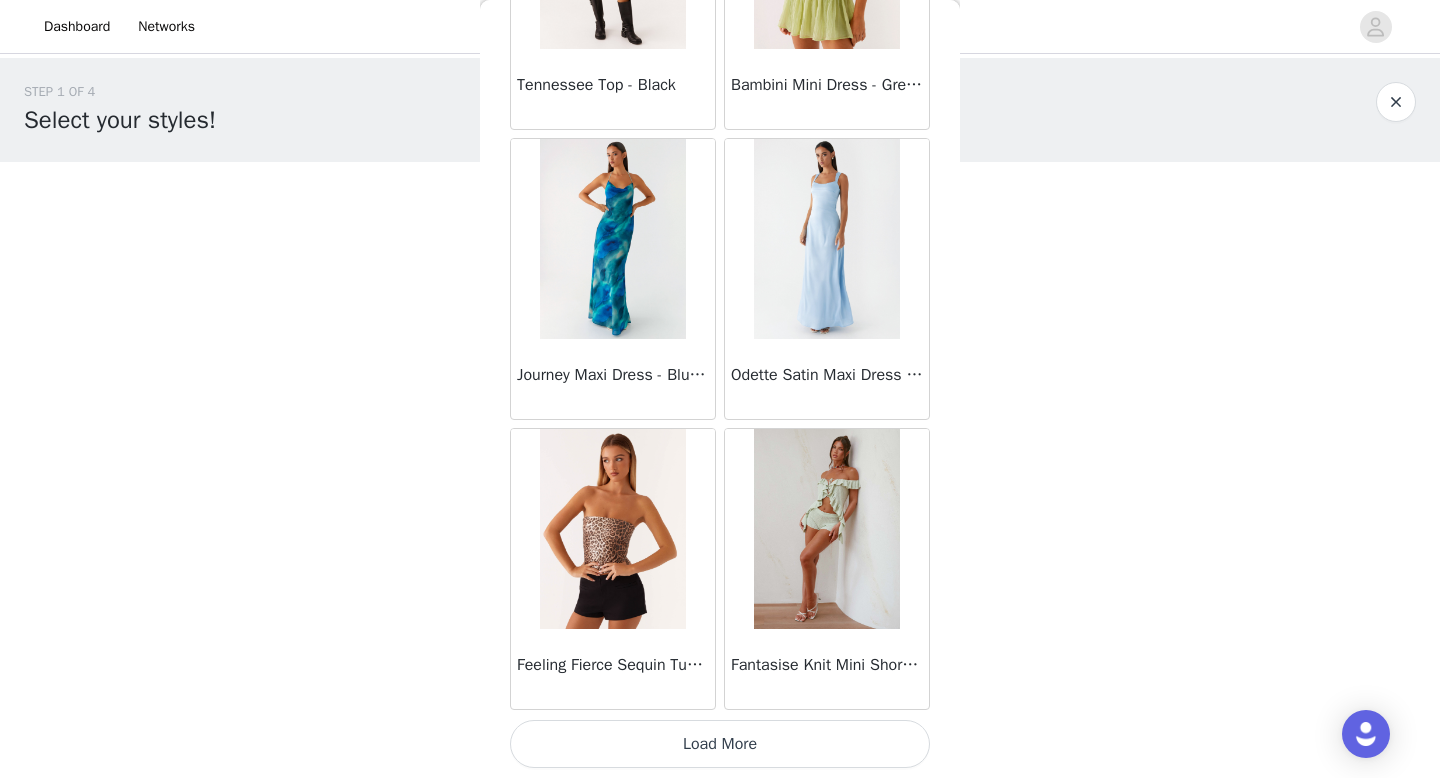 click on "Load More" at bounding box center [720, 744] 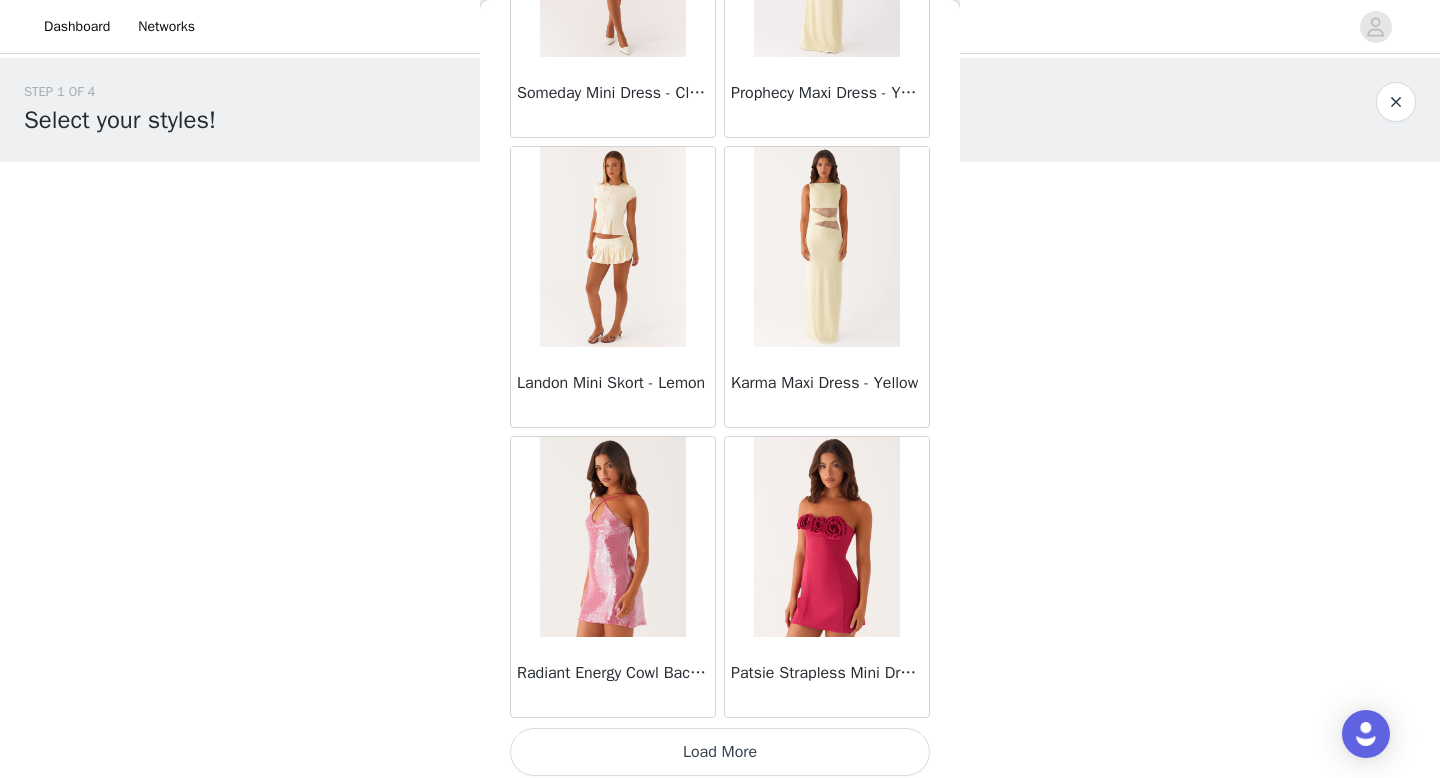 scroll, scrollTop: 34182, scrollLeft: 0, axis: vertical 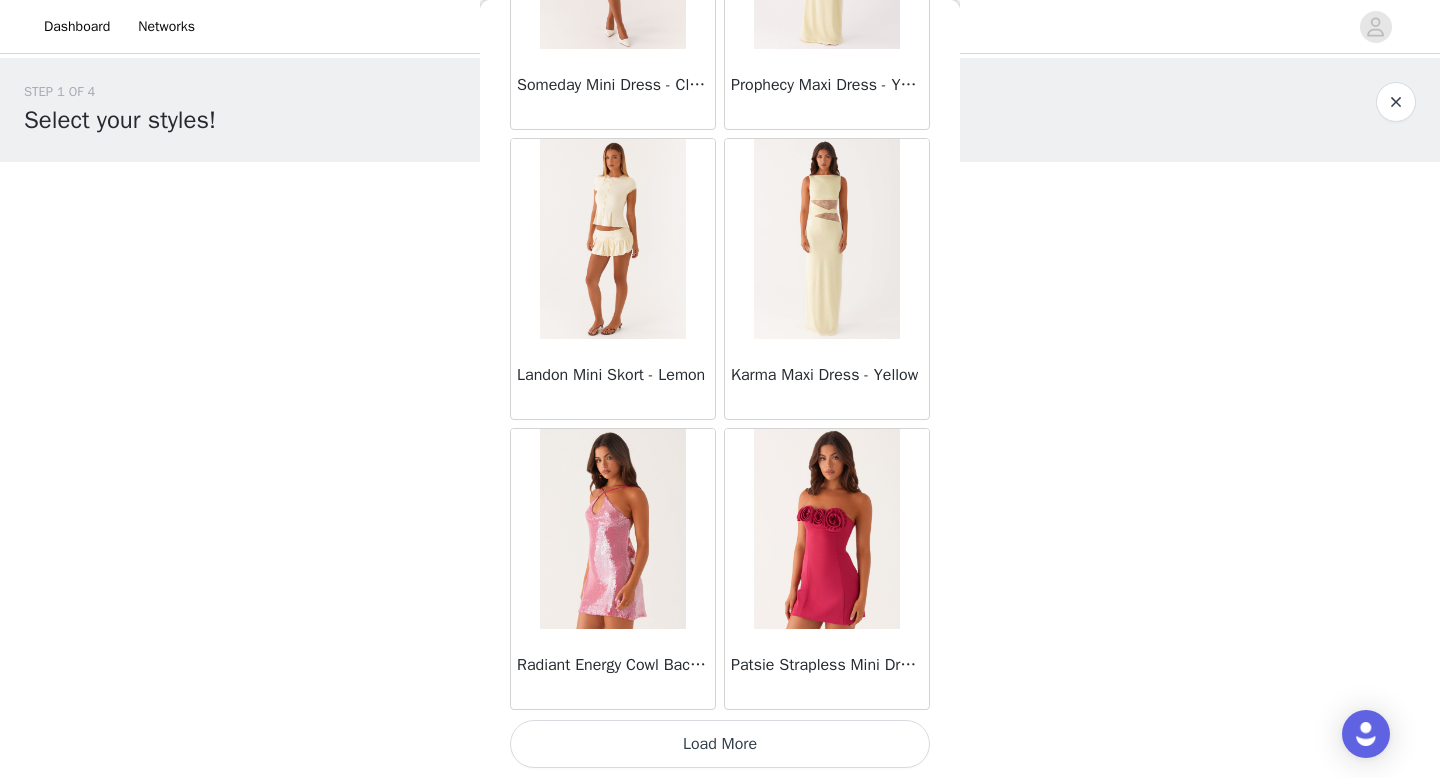 click on "Load More" at bounding box center (720, 744) 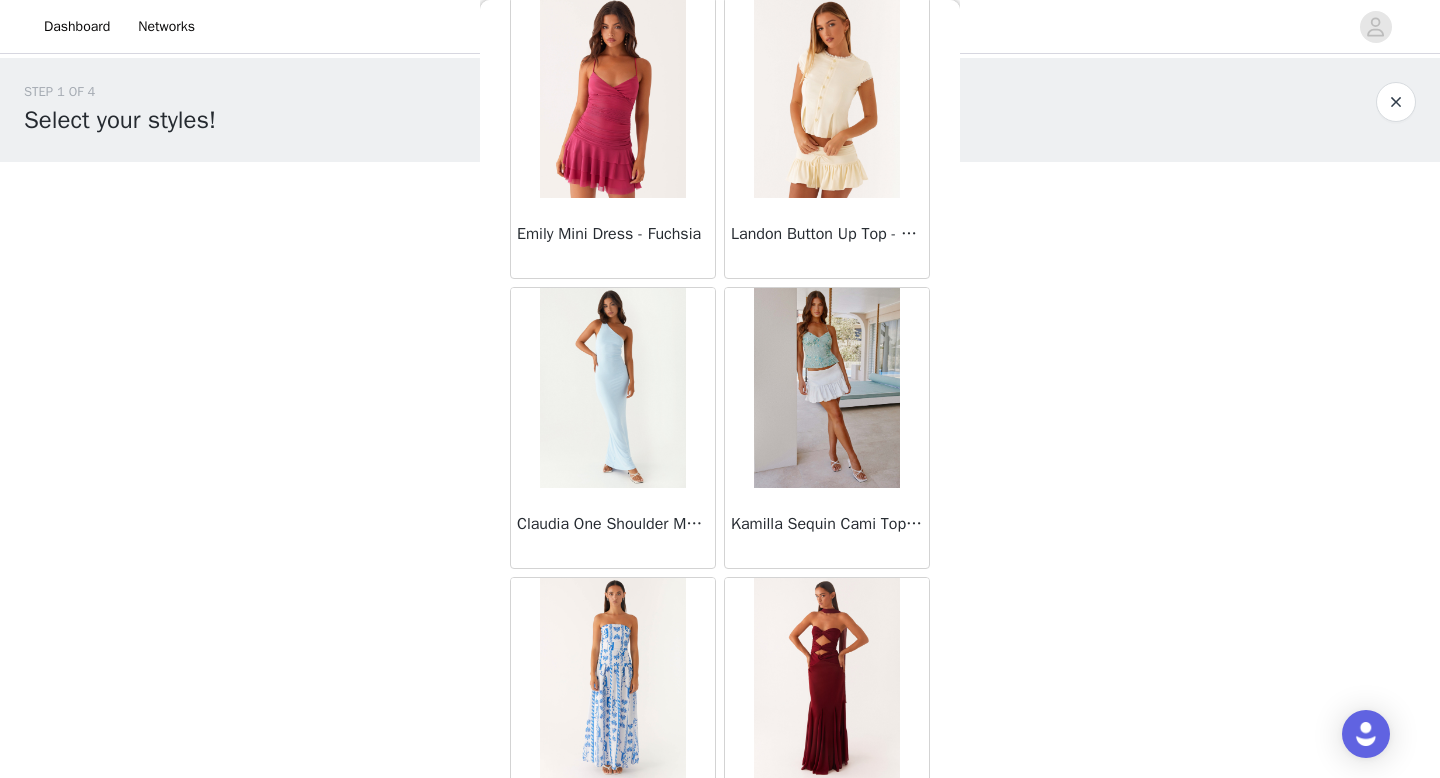 scroll, scrollTop: 37082, scrollLeft: 0, axis: vertical 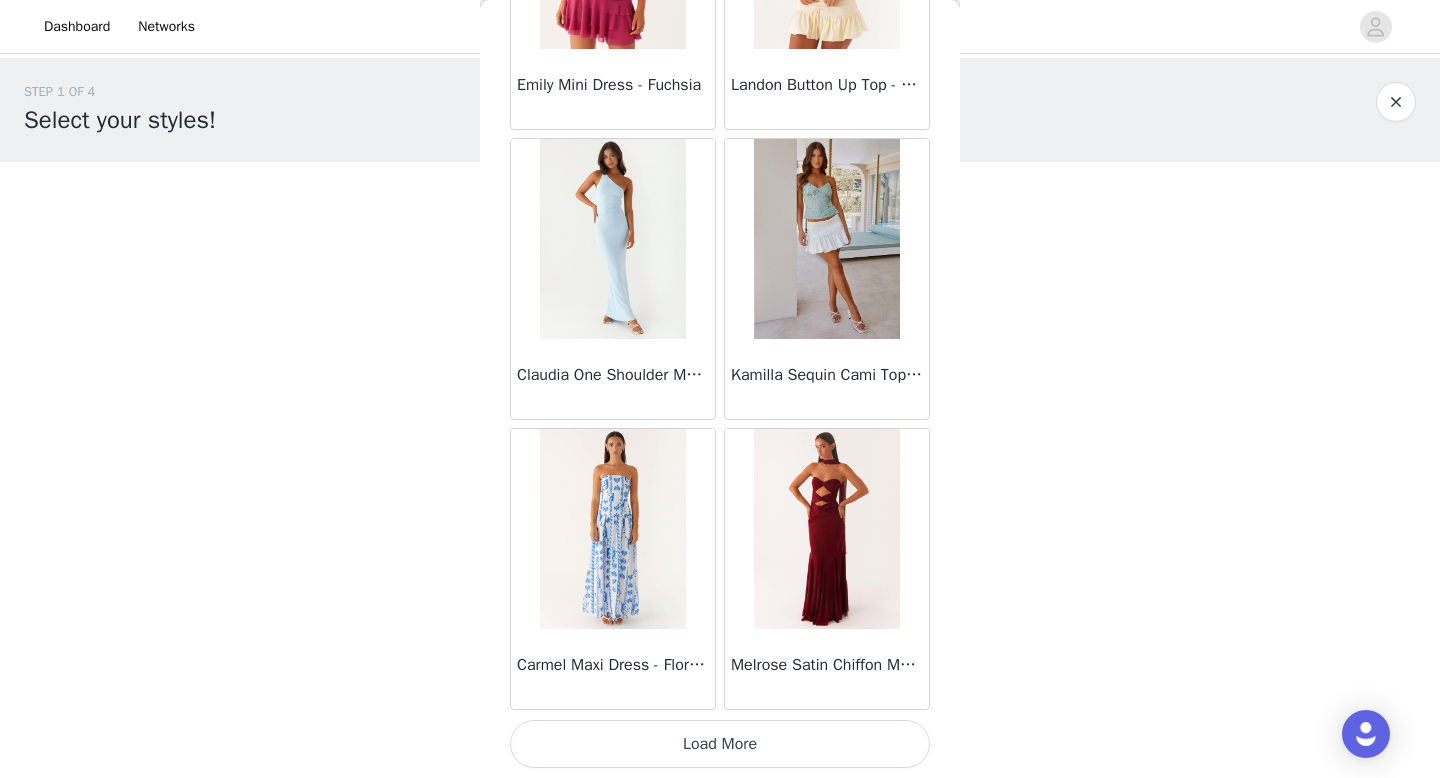 click on "Load More" at bounding box center [720, 744] 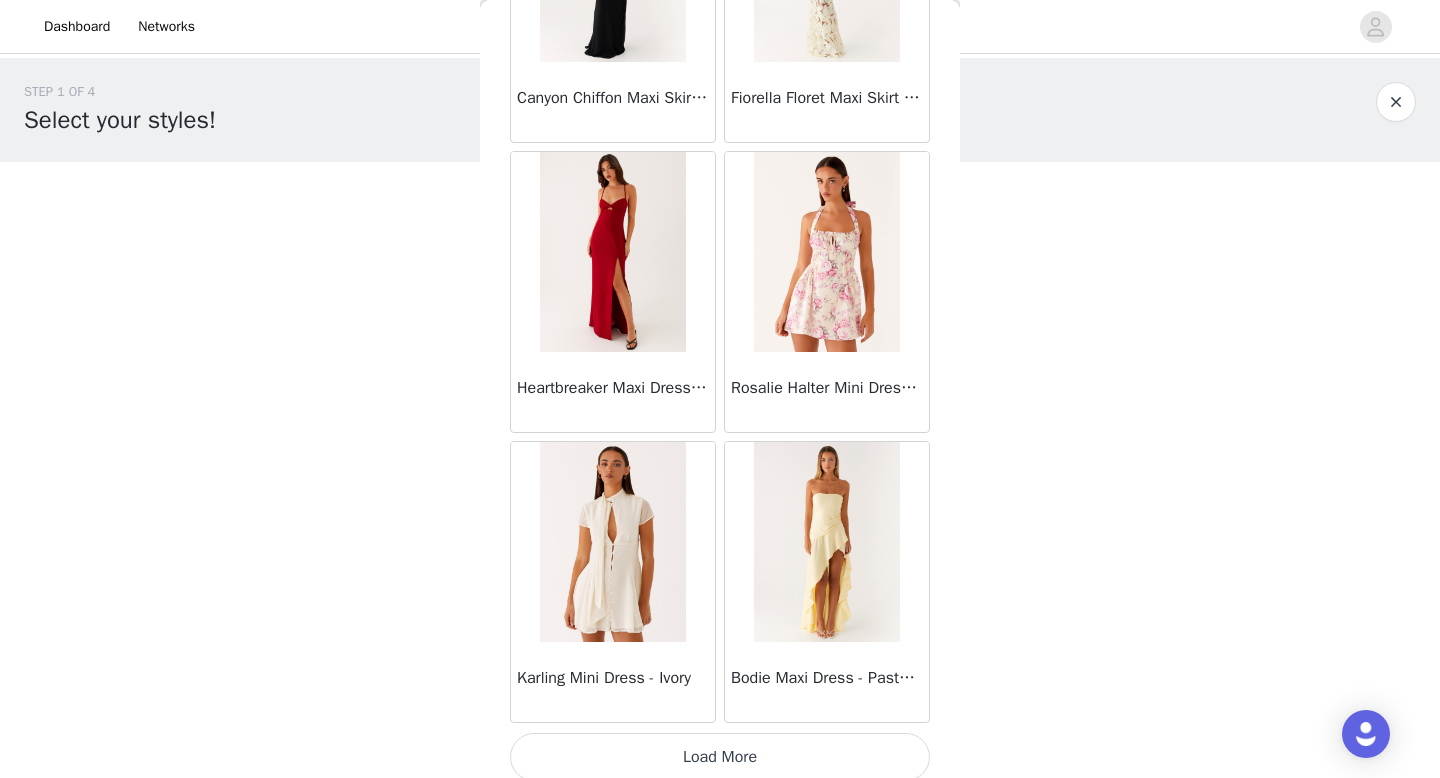 scroll, scrollTop: 39982, scrollLeft: 0, axis: vertical 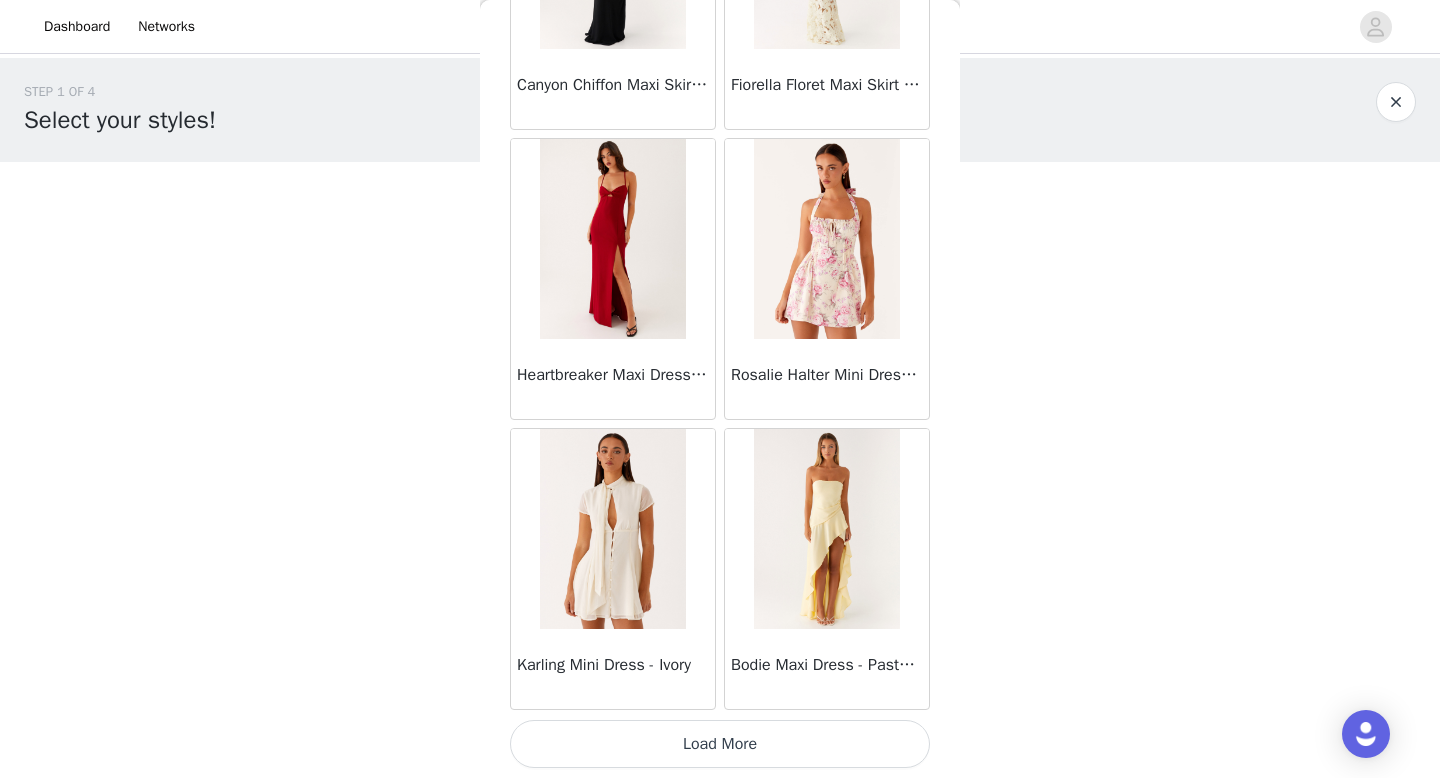 click on "Load More" at bounding box center (720, 744) 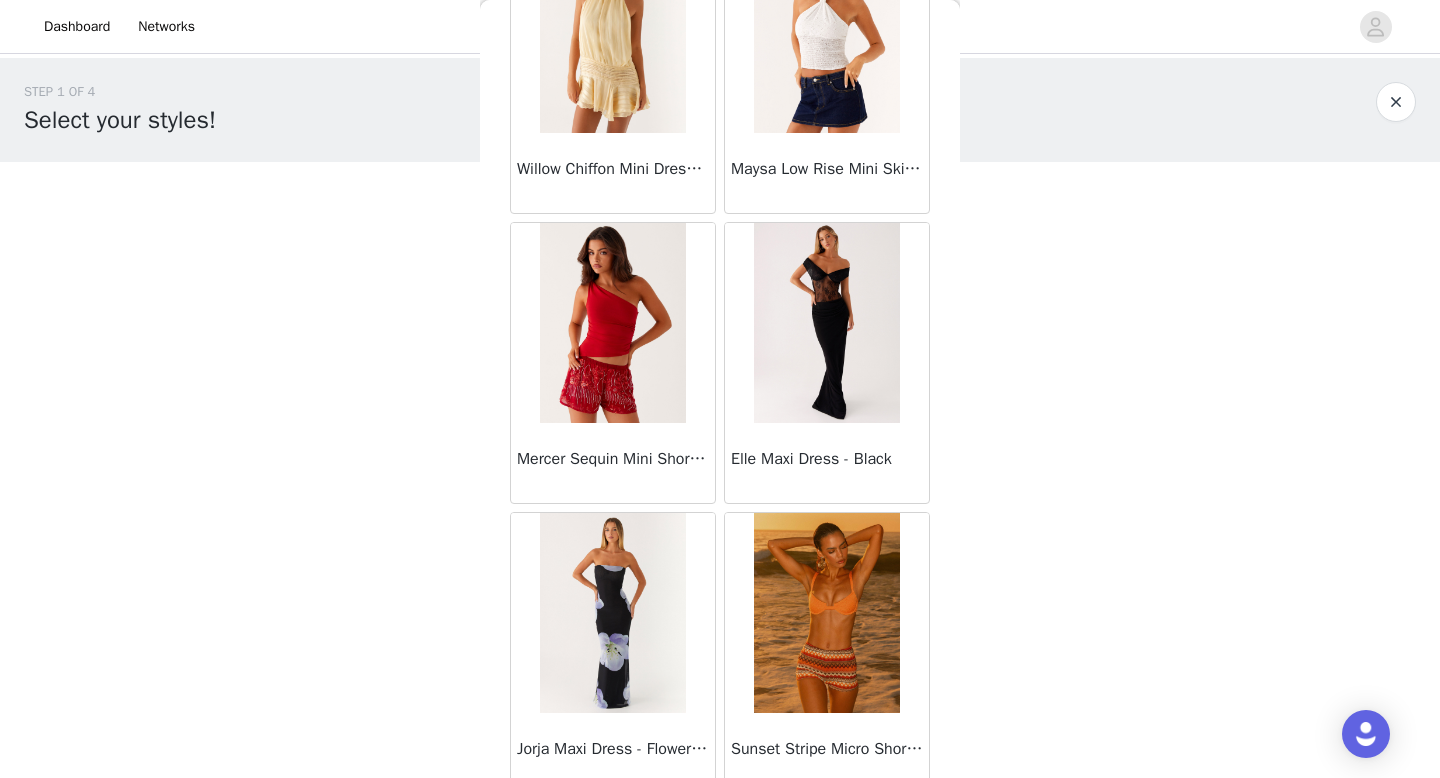 scroll, scrollTop: 42882, scrollLeft: 0, axis: vertical 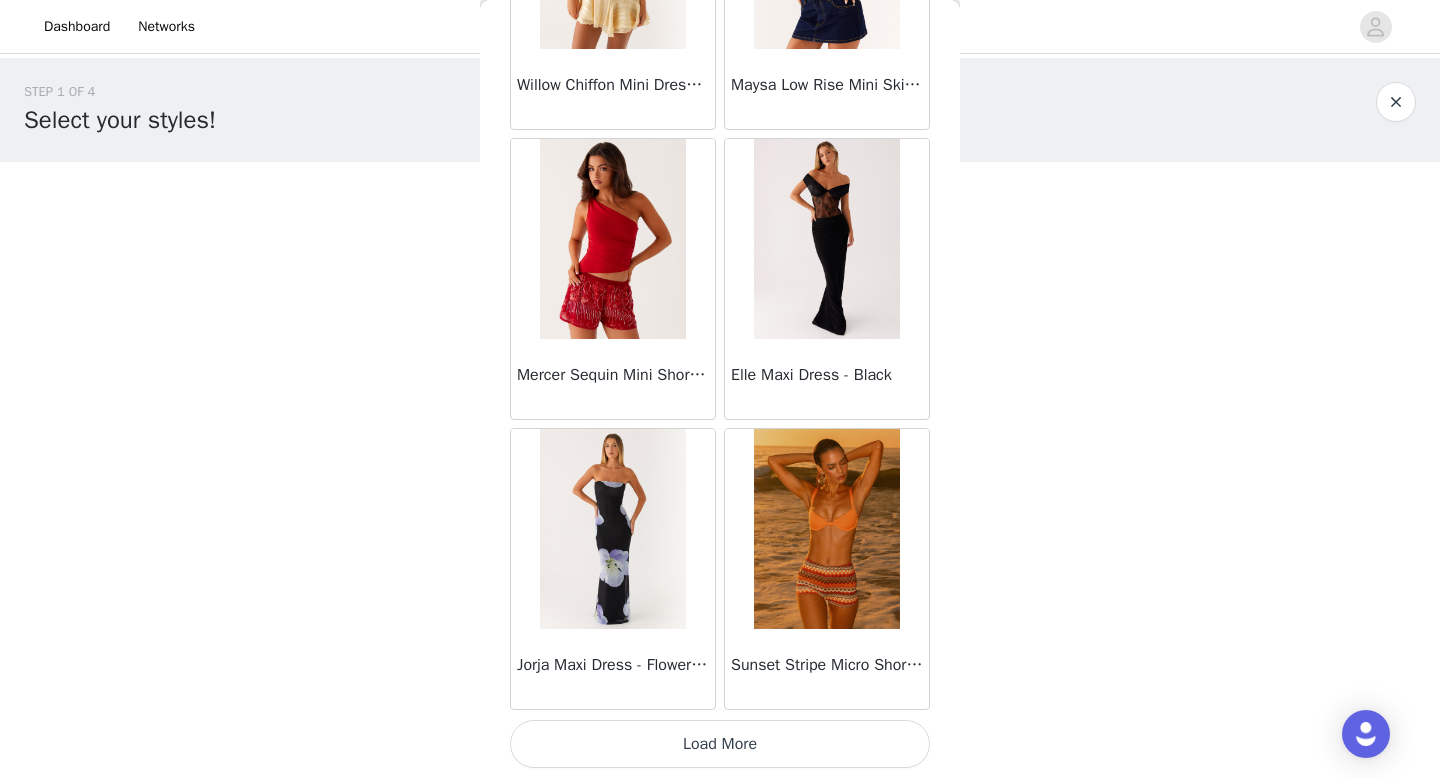 click on "Load More" at bounding box center (720, 744) 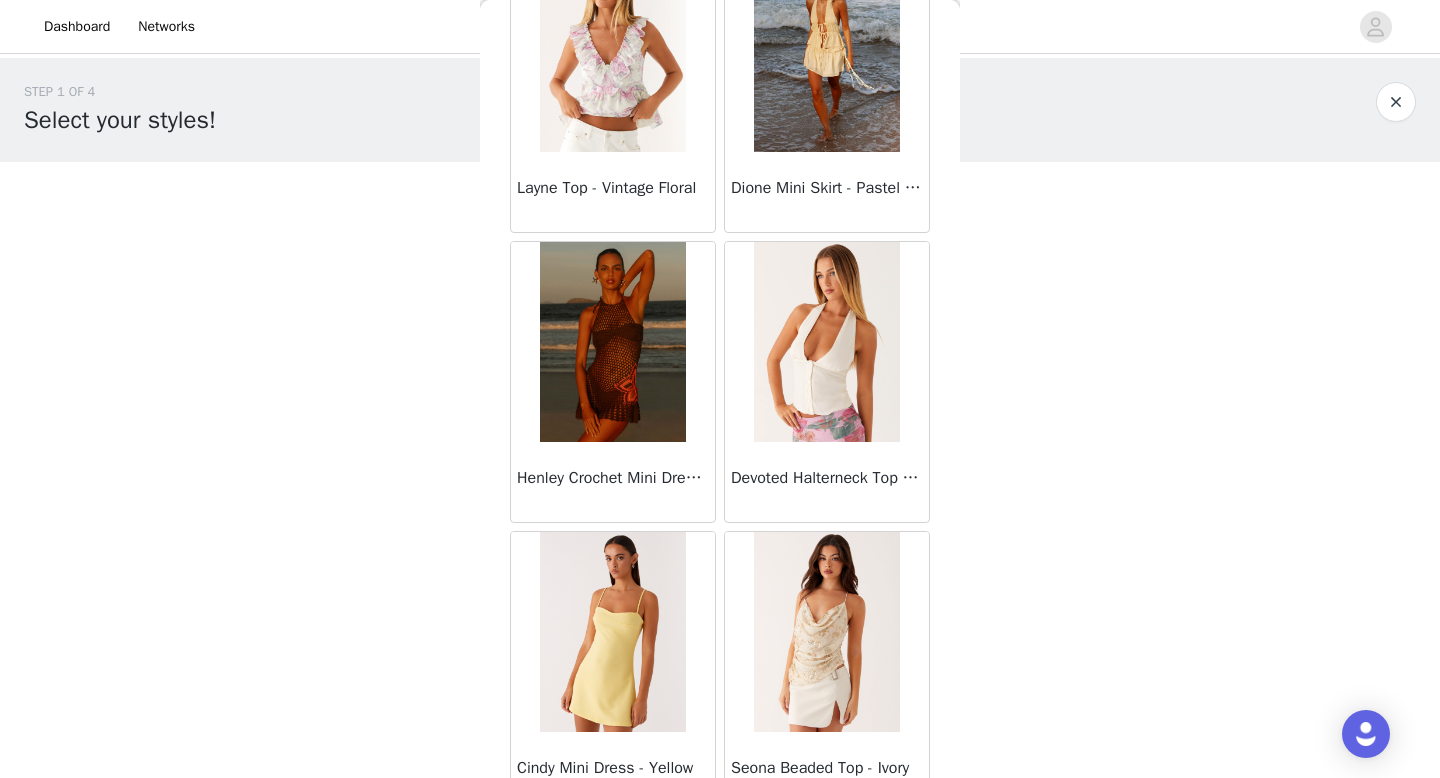 scroll, scrollTop: 45782, scrollLeft: 0, axis: vertical 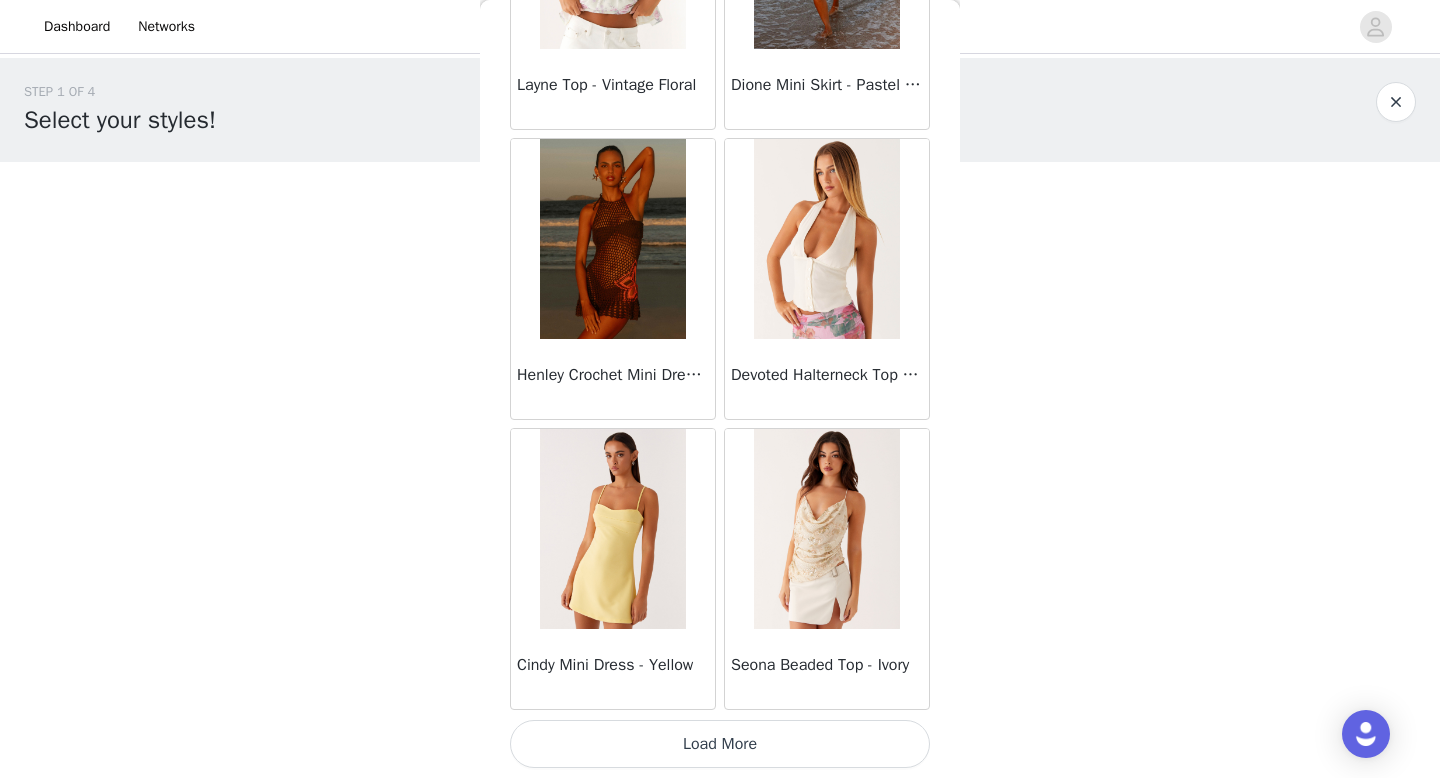 click on "Load More" at bounding box center (720, 744) 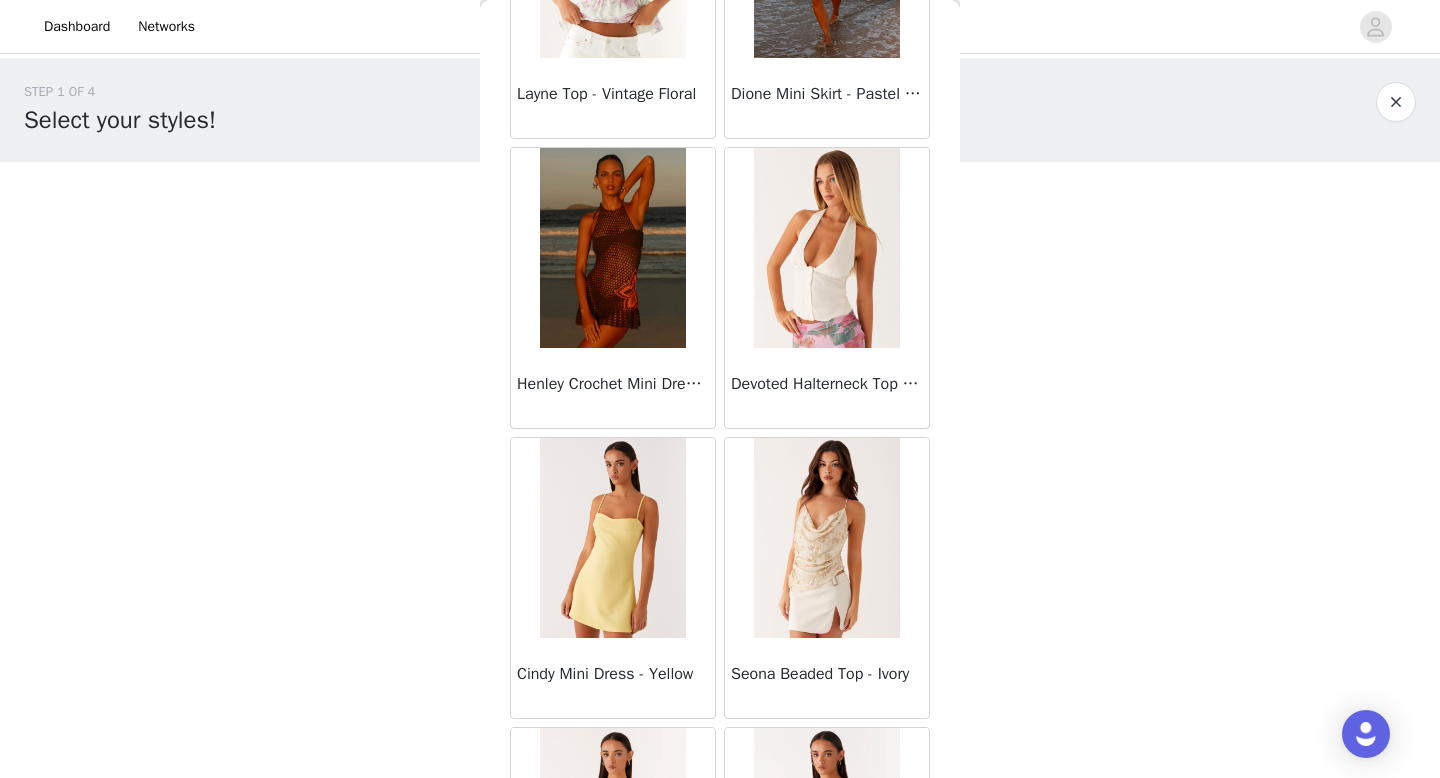 scroll, scrollTop: 45782, scrollLeft: 0, axis: vertical 